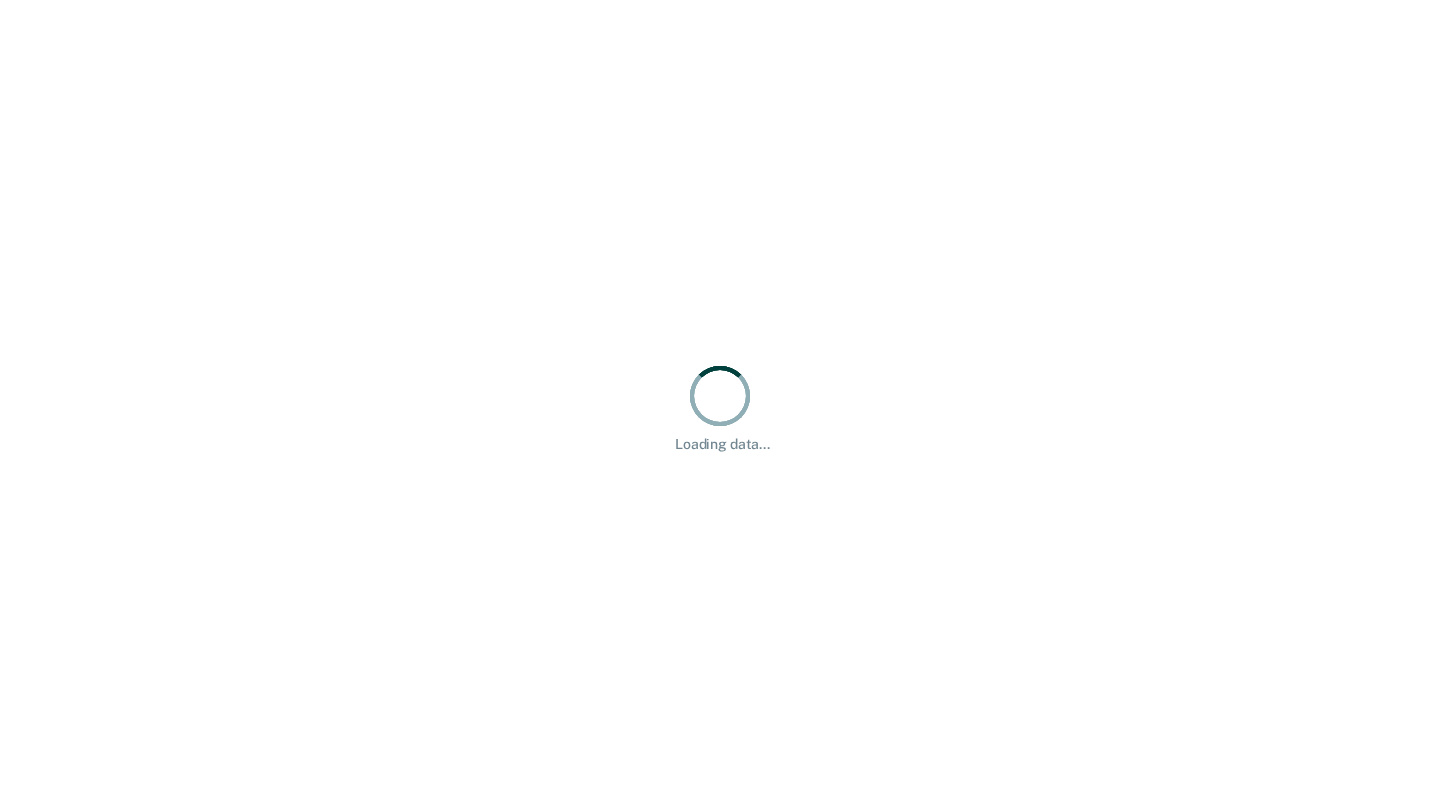 scroll, scrollTop: 0, scrollLeft: 0, axis: both 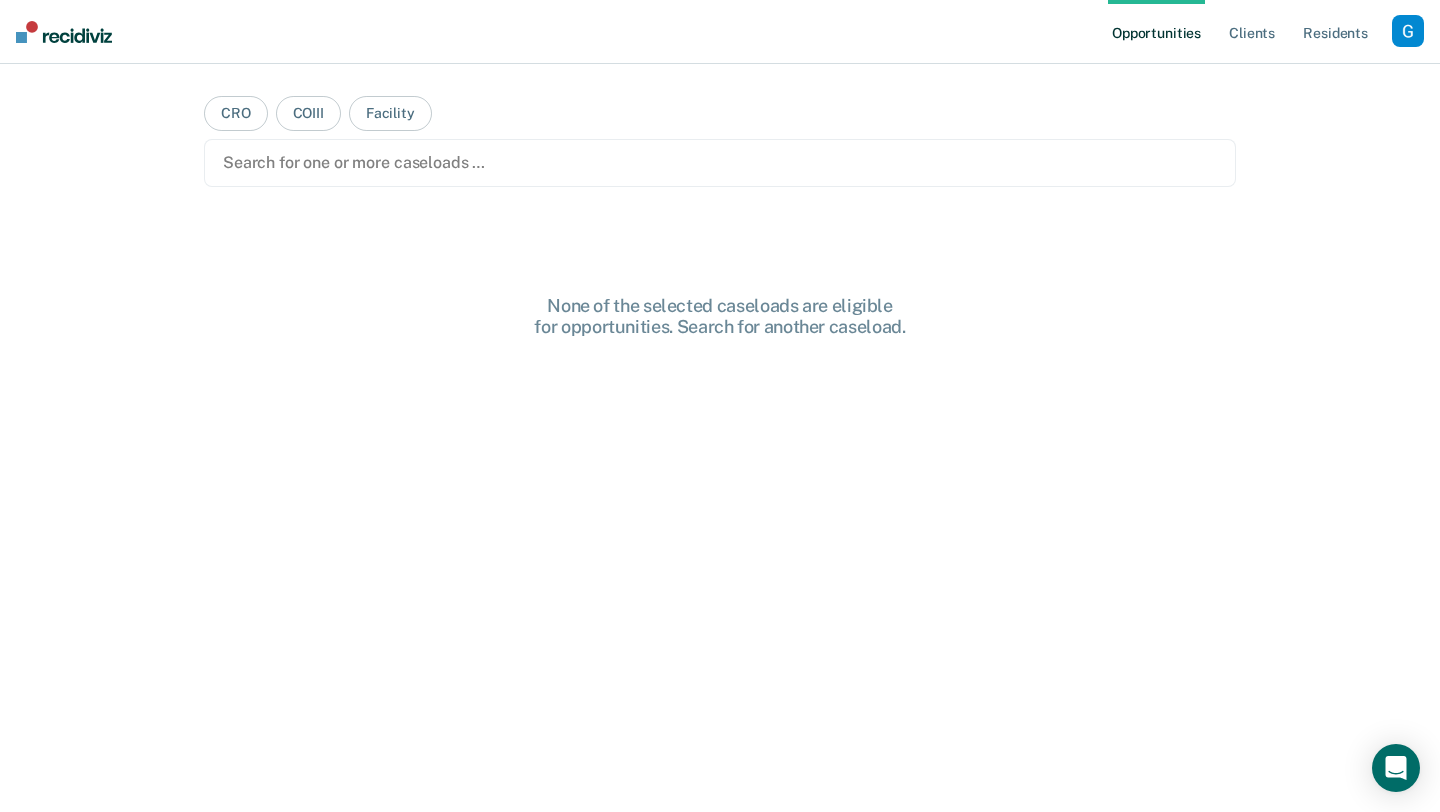 click at bounding box center (1408, 31) 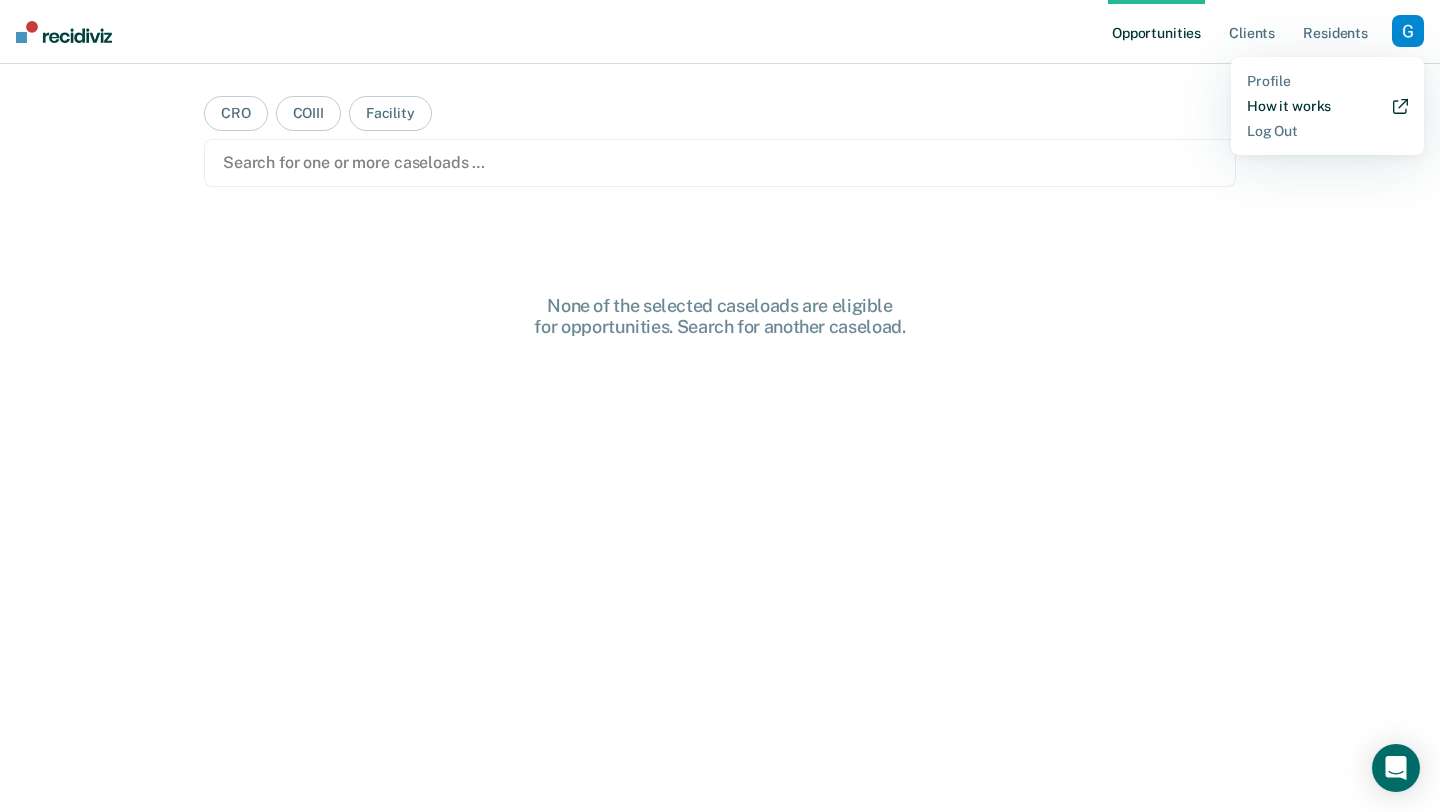 click on "How it works" at bounding box center [1327, 106] 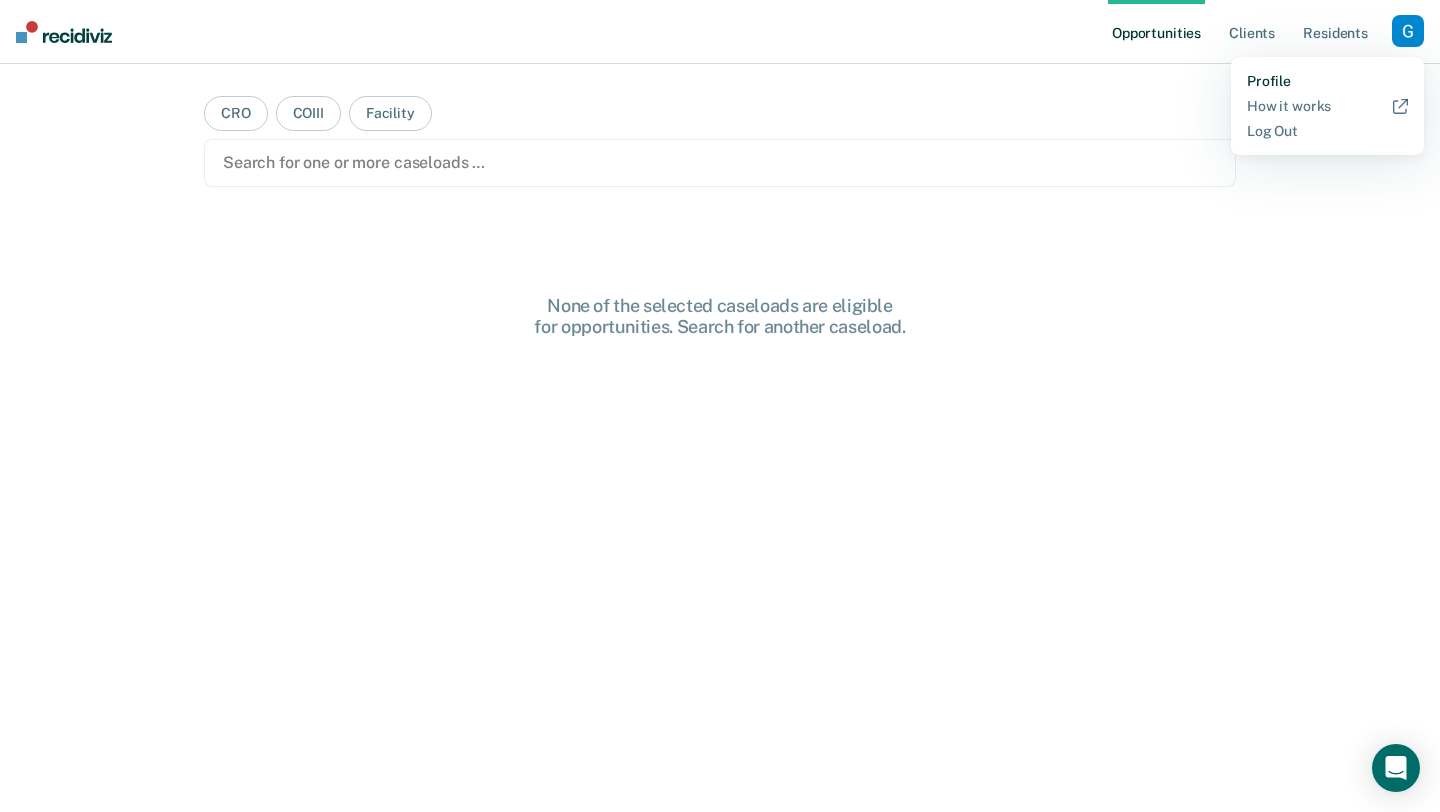 click on "Profile" at bounding box center (1327, 81) 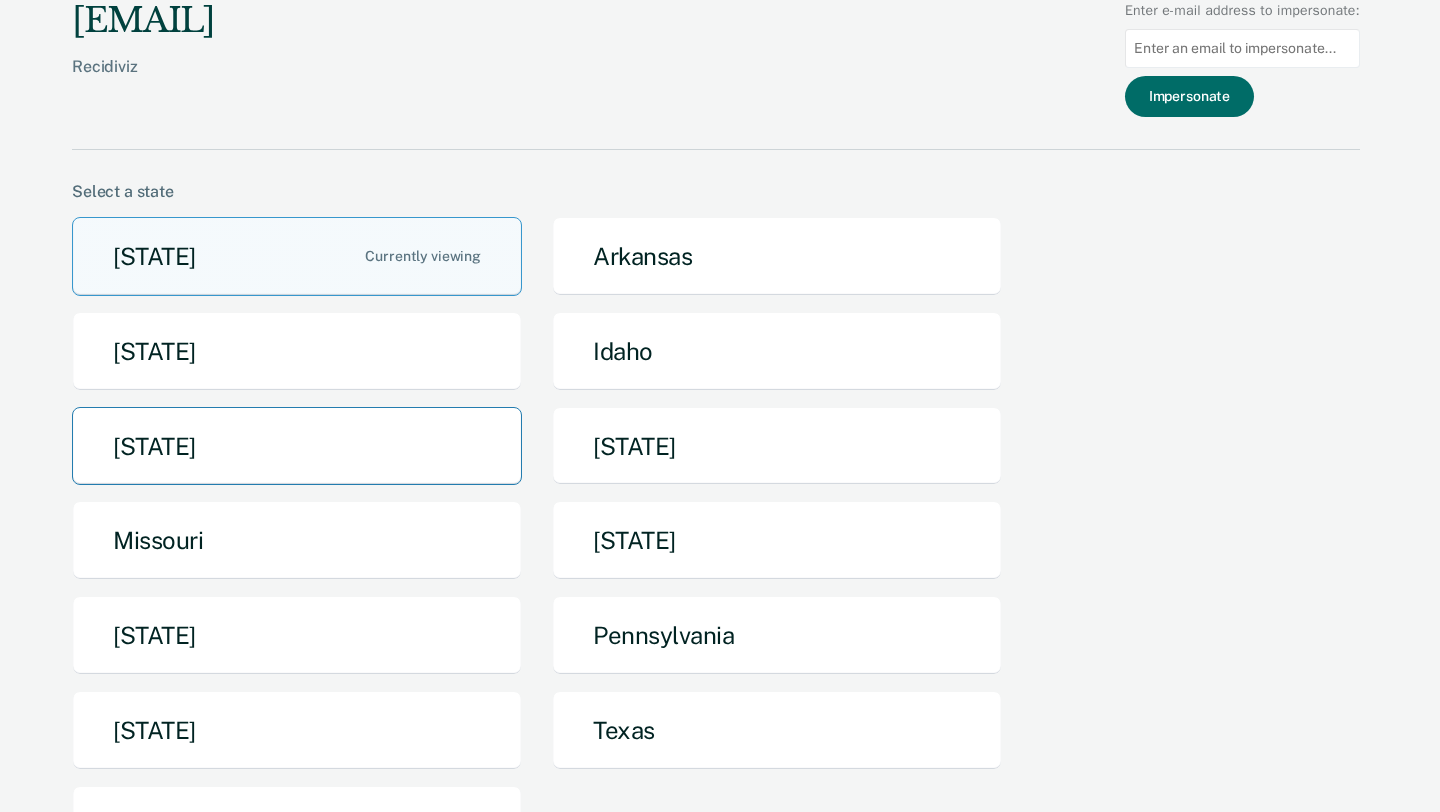 click on "[STATE]" at bounding box center [297, 446] 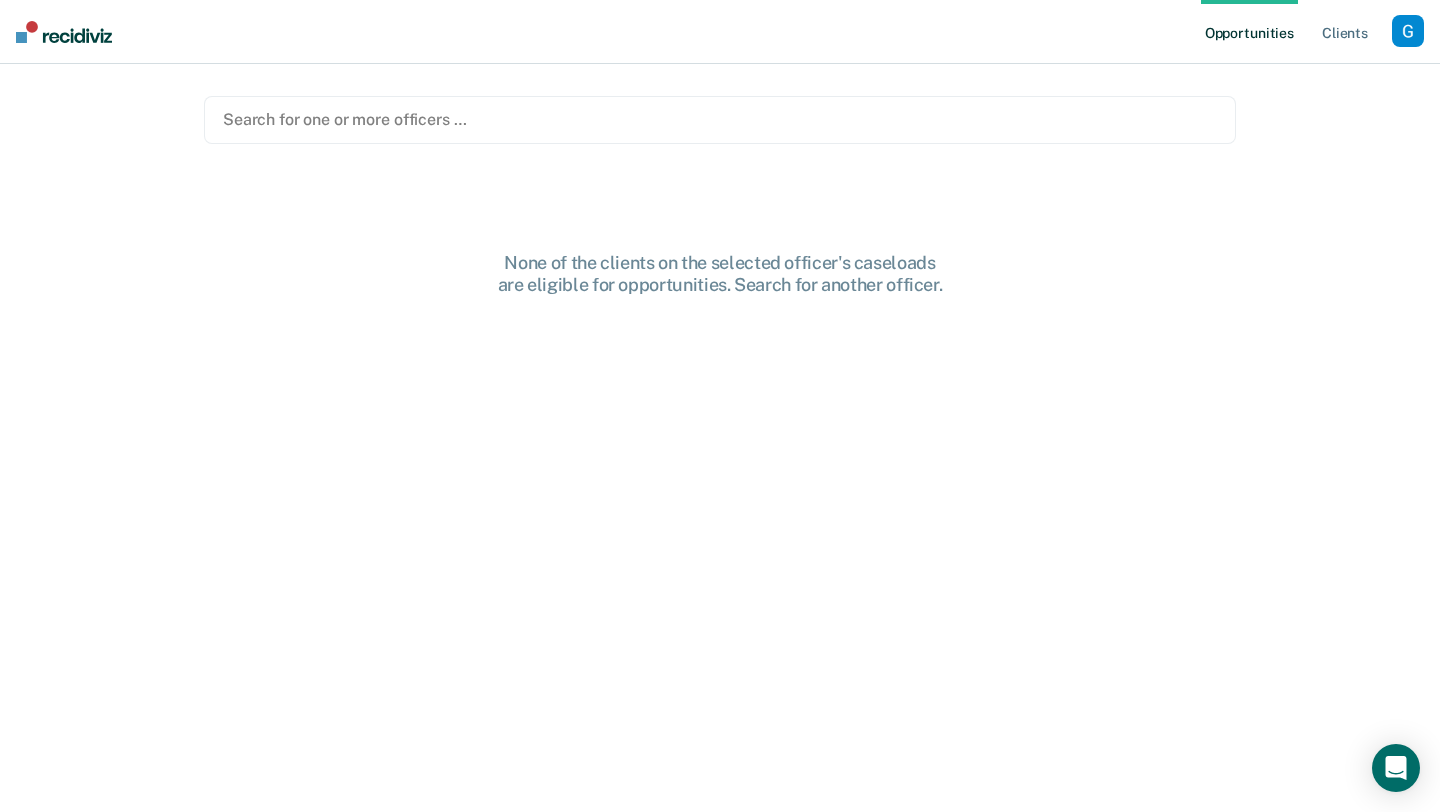 click on "Opportunities Client s Profile How it works Log Out" at bounding box center (720, 32) 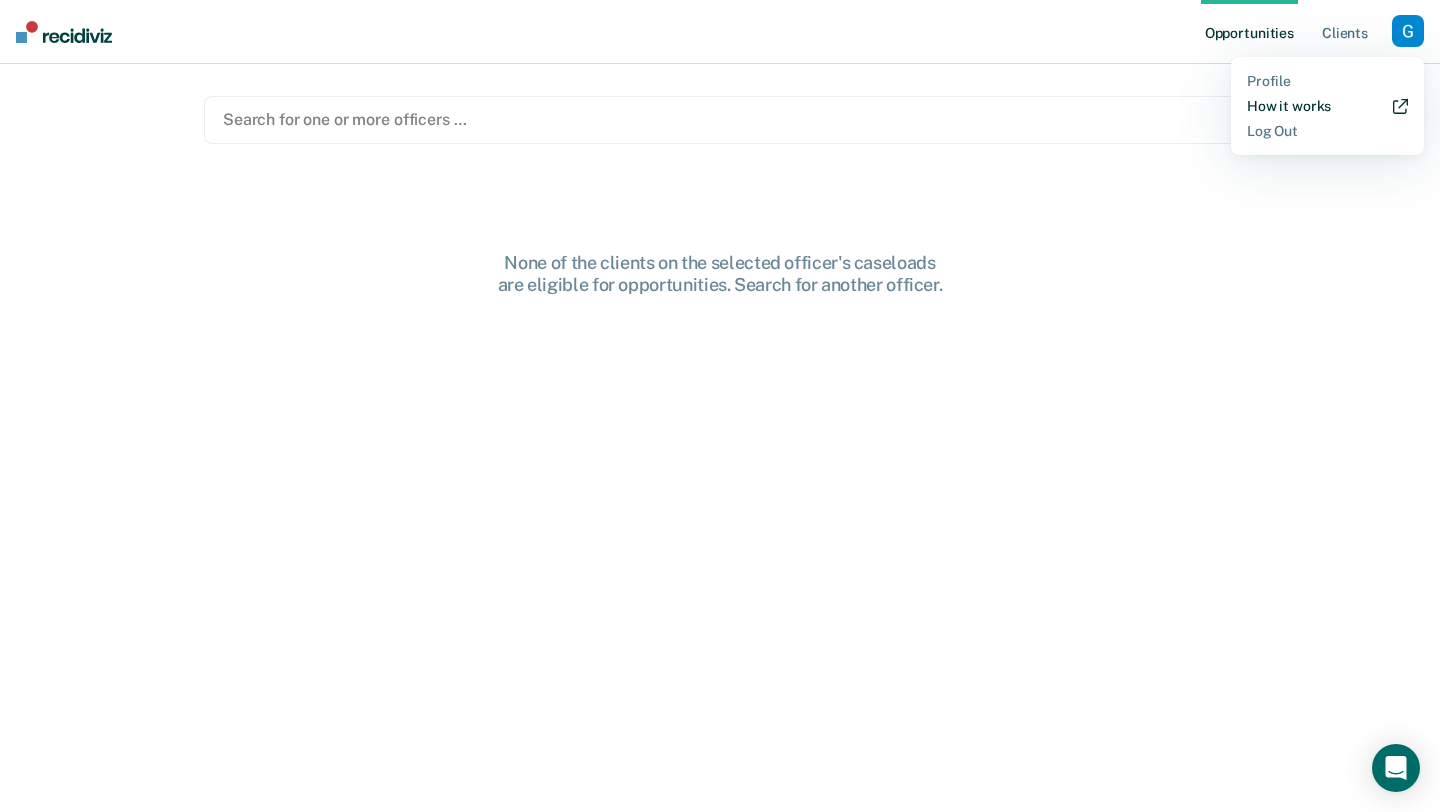 click on "How it works" at bounding box center [1327, 106] 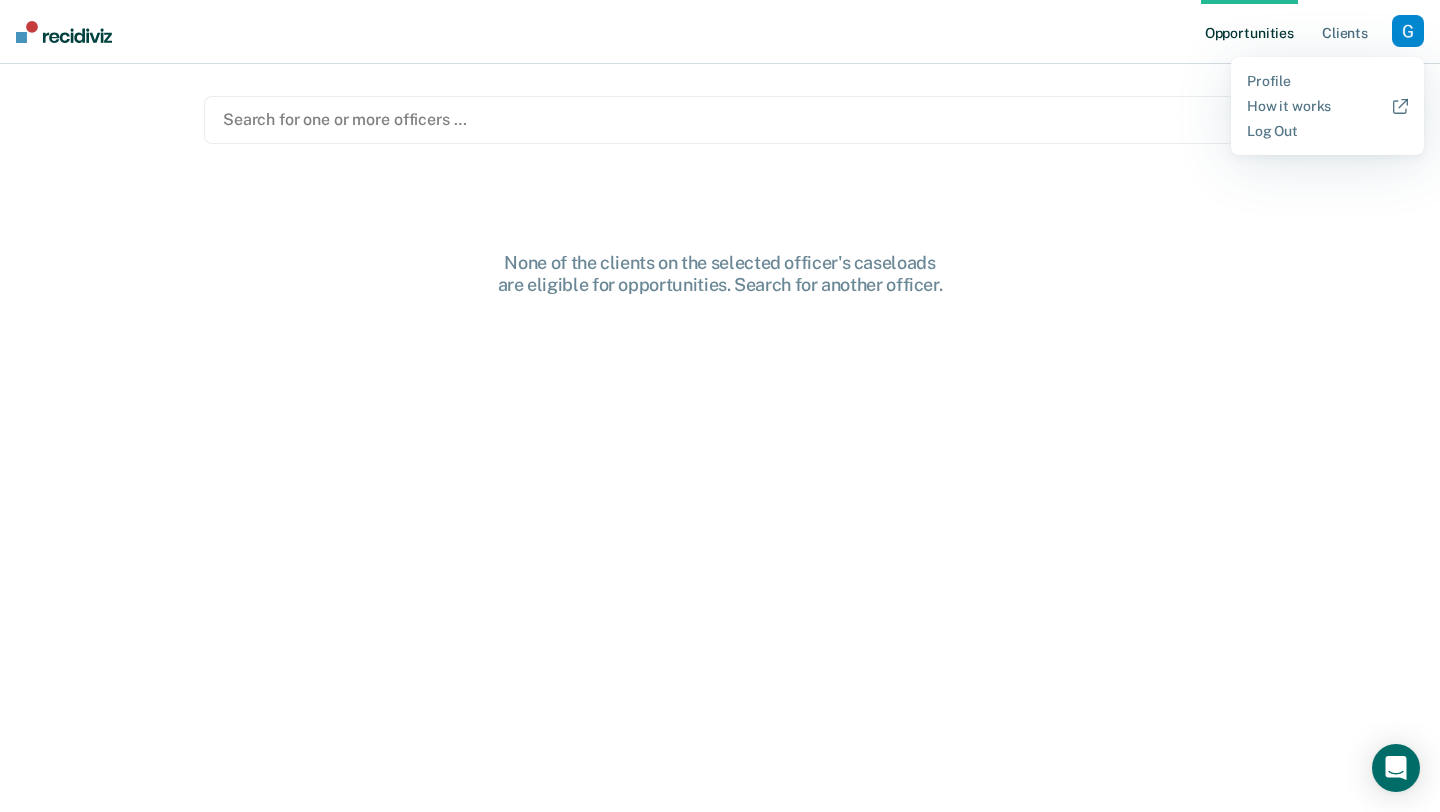 click on "Opportunities Client s Profile How it works Log Out" at bounding box center [720, 32] 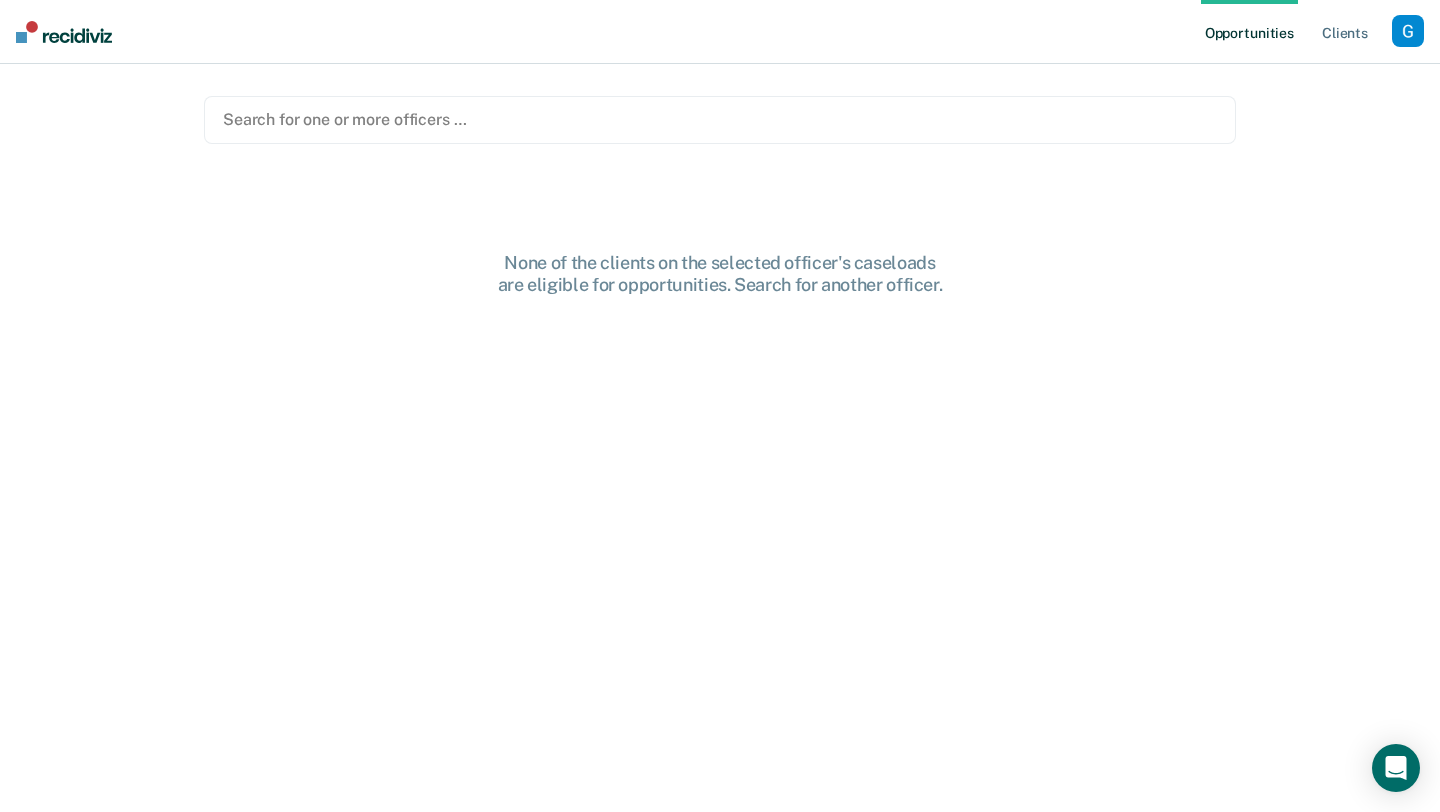 click on "Opportunities Client s Profile How it works Log Out" at bounding box center [720, 32] 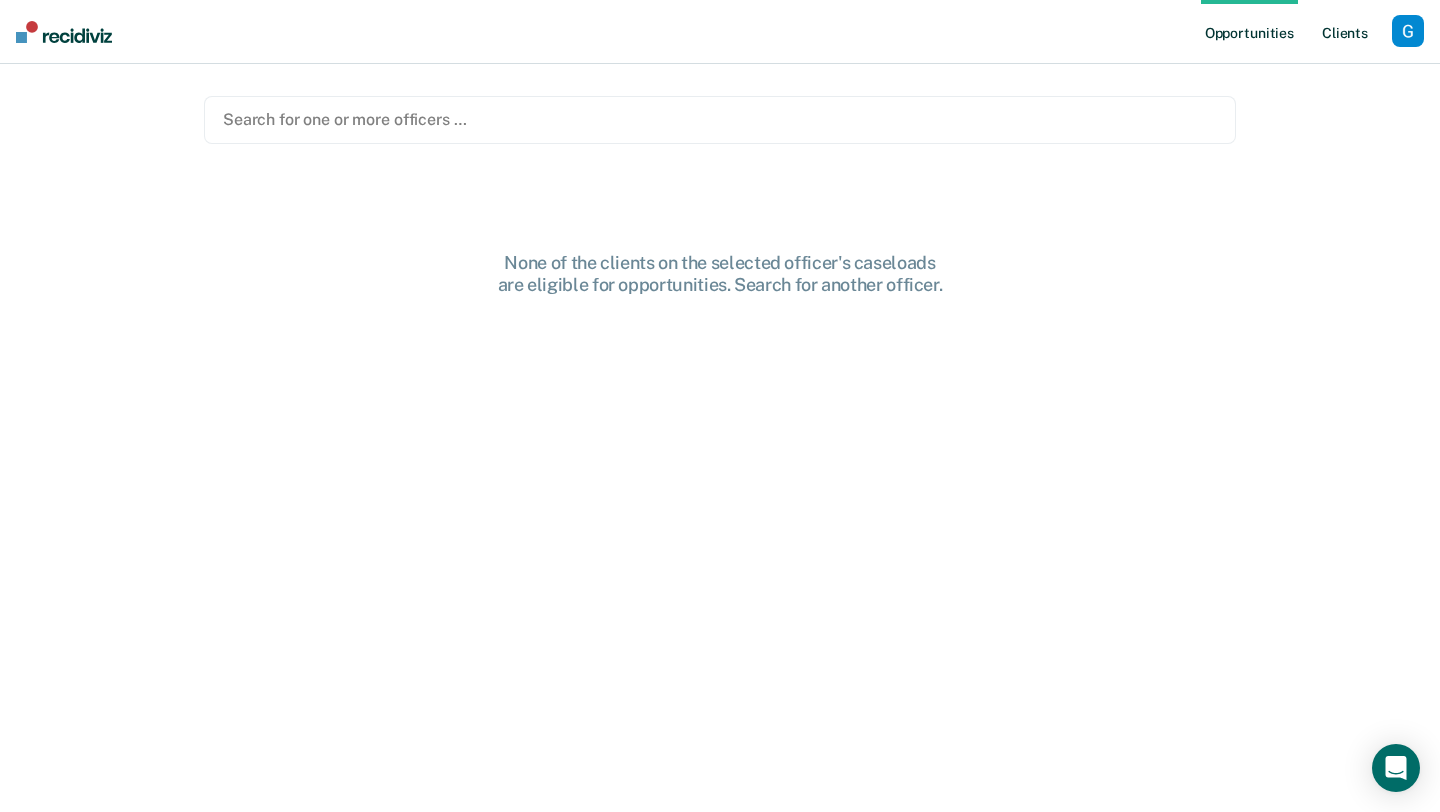 click on "Client s" at bounding box center (1345, 32) 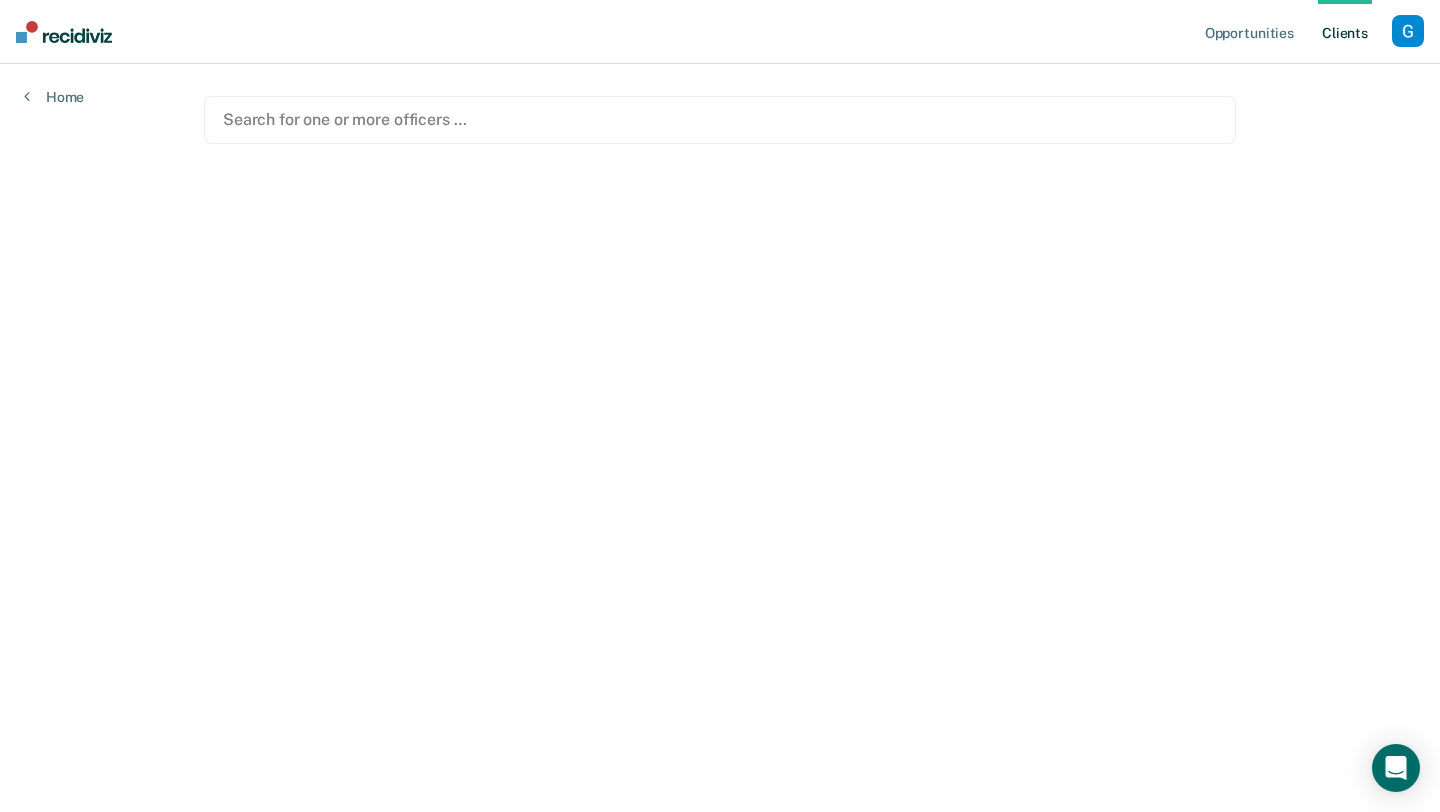 click on "Opportunities Client s" at bounding box center (1296, 32) 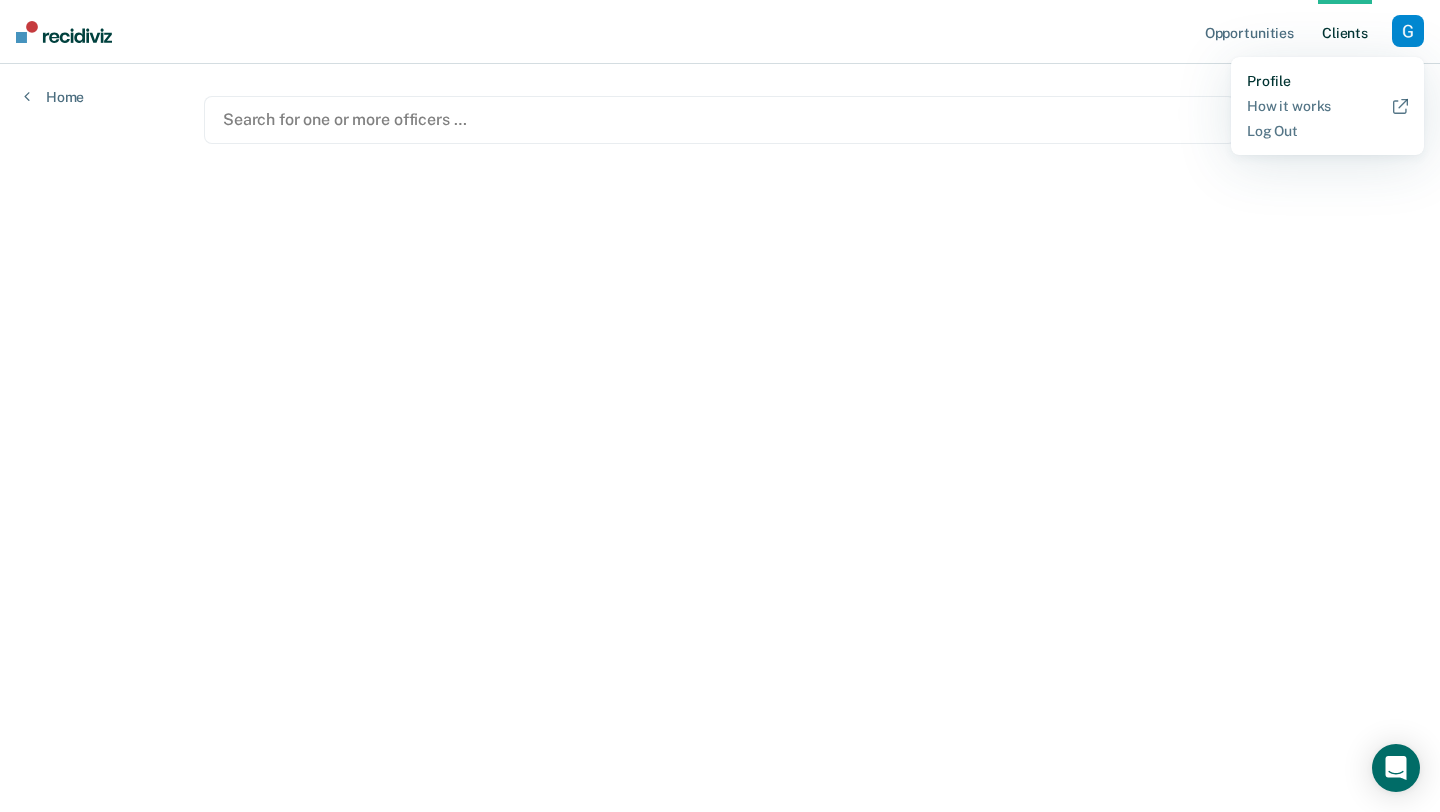 click on "Profile" at bounding box center (1327, 81) 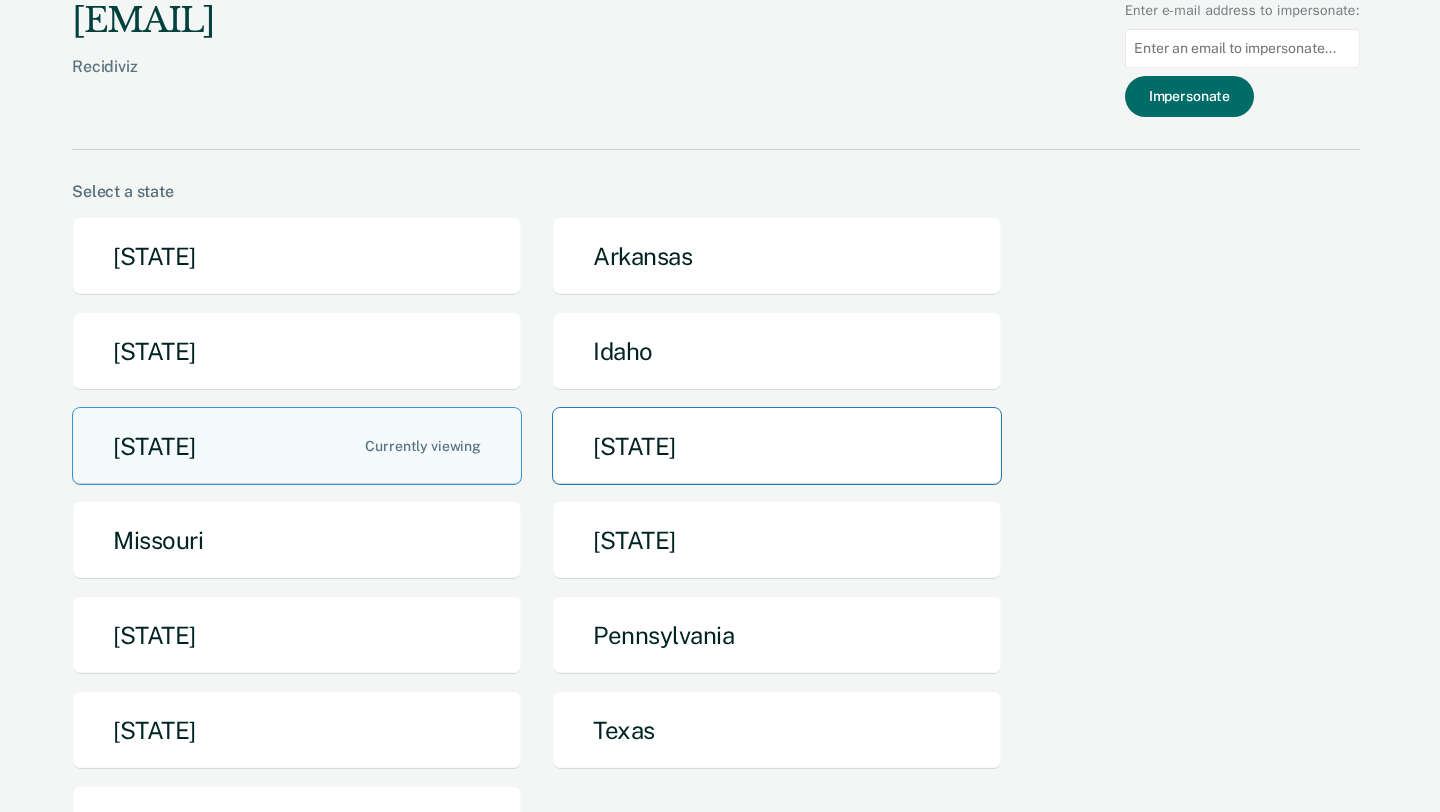 click on "[STATE]" at bounding box center (777, 446) 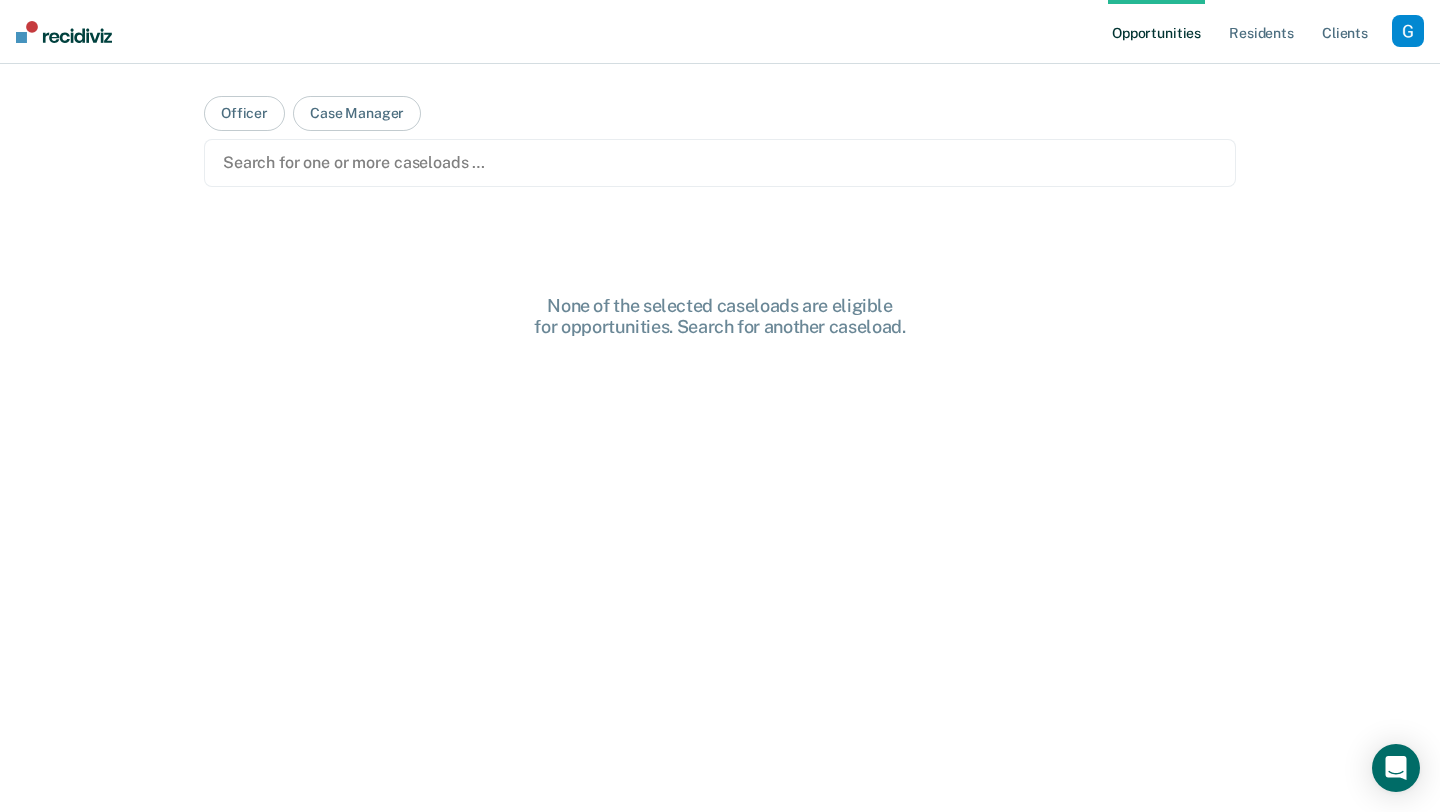 click at bounding box center [1408, 31] 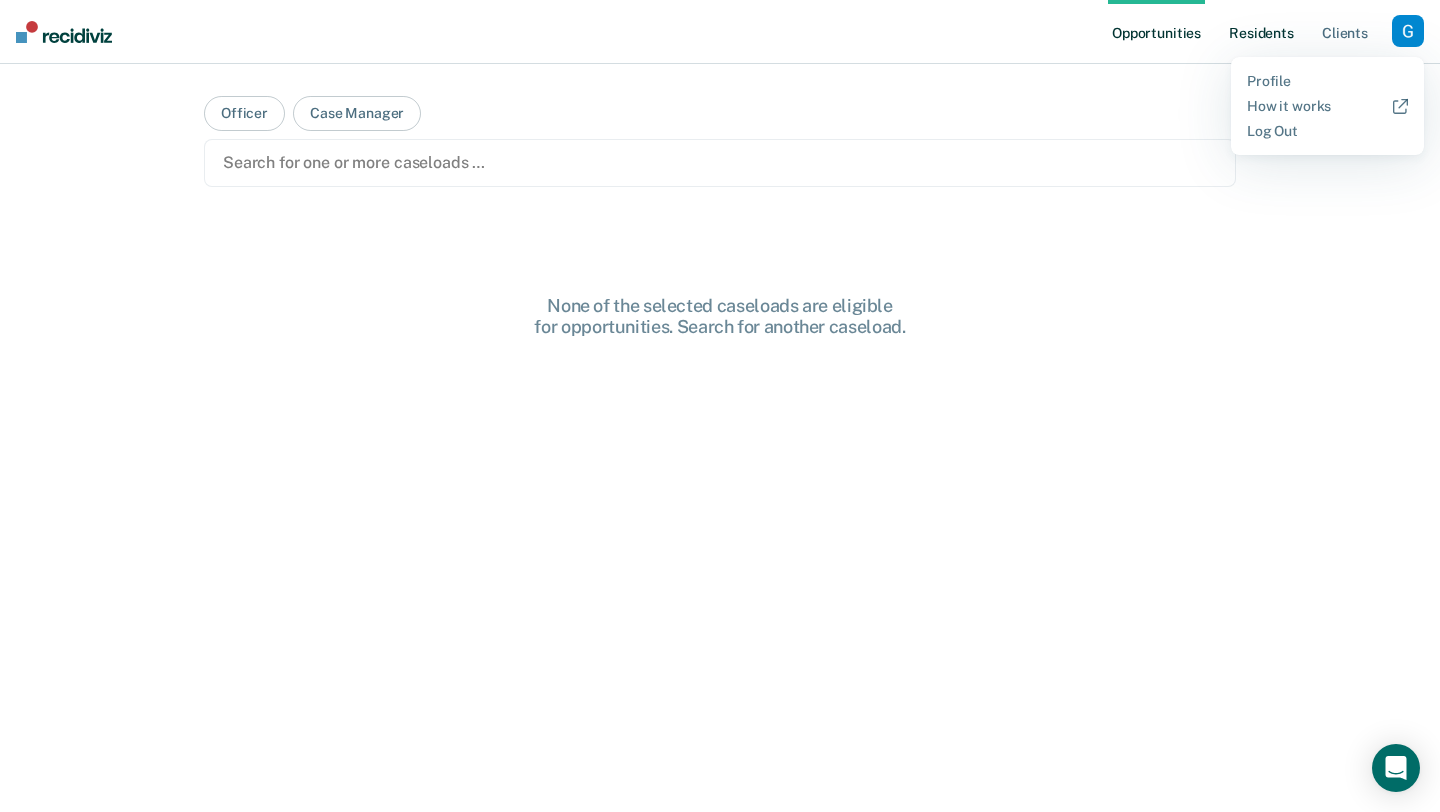 click on "Resident s" at bounding box center [1261, 32] 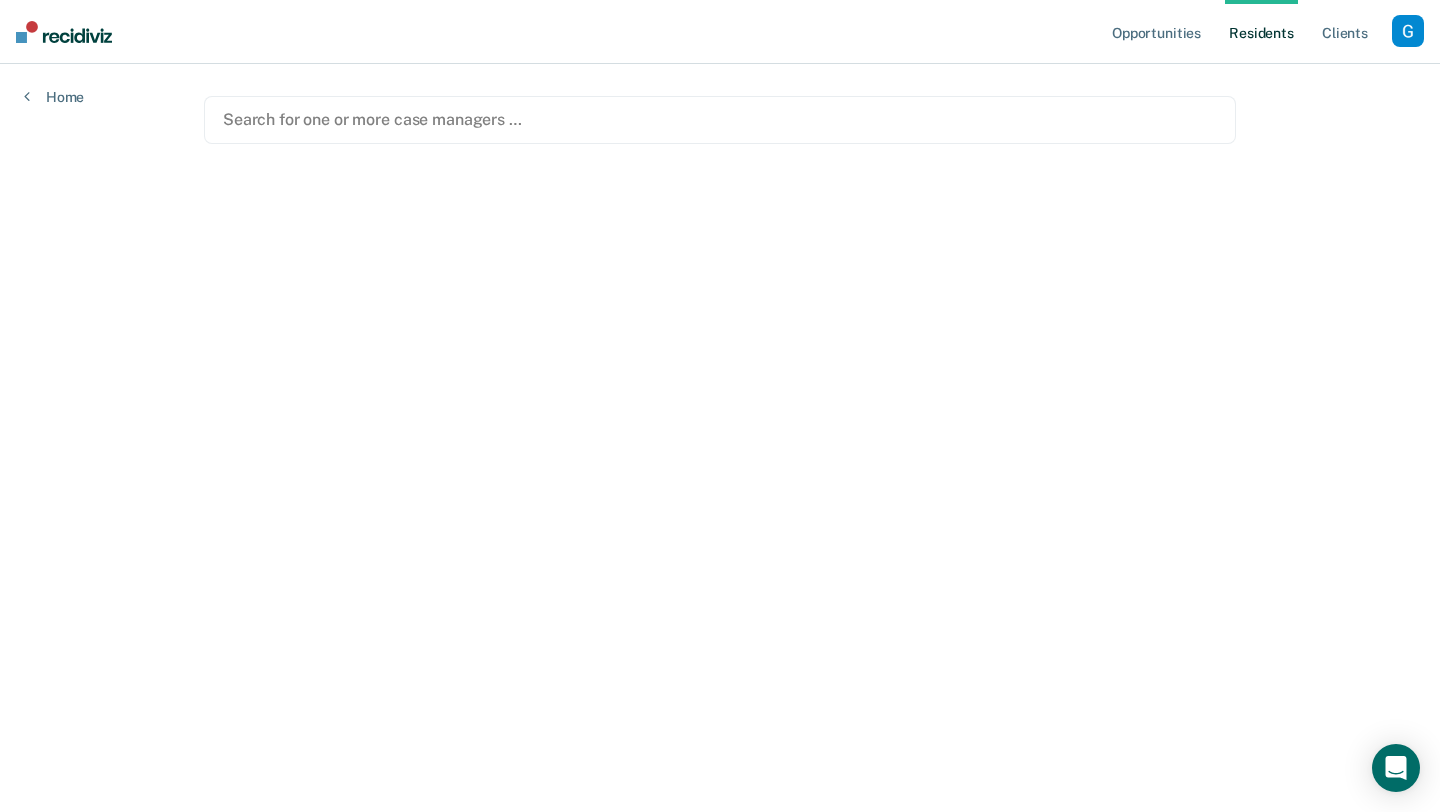 click at bounding box center (1408, 31) 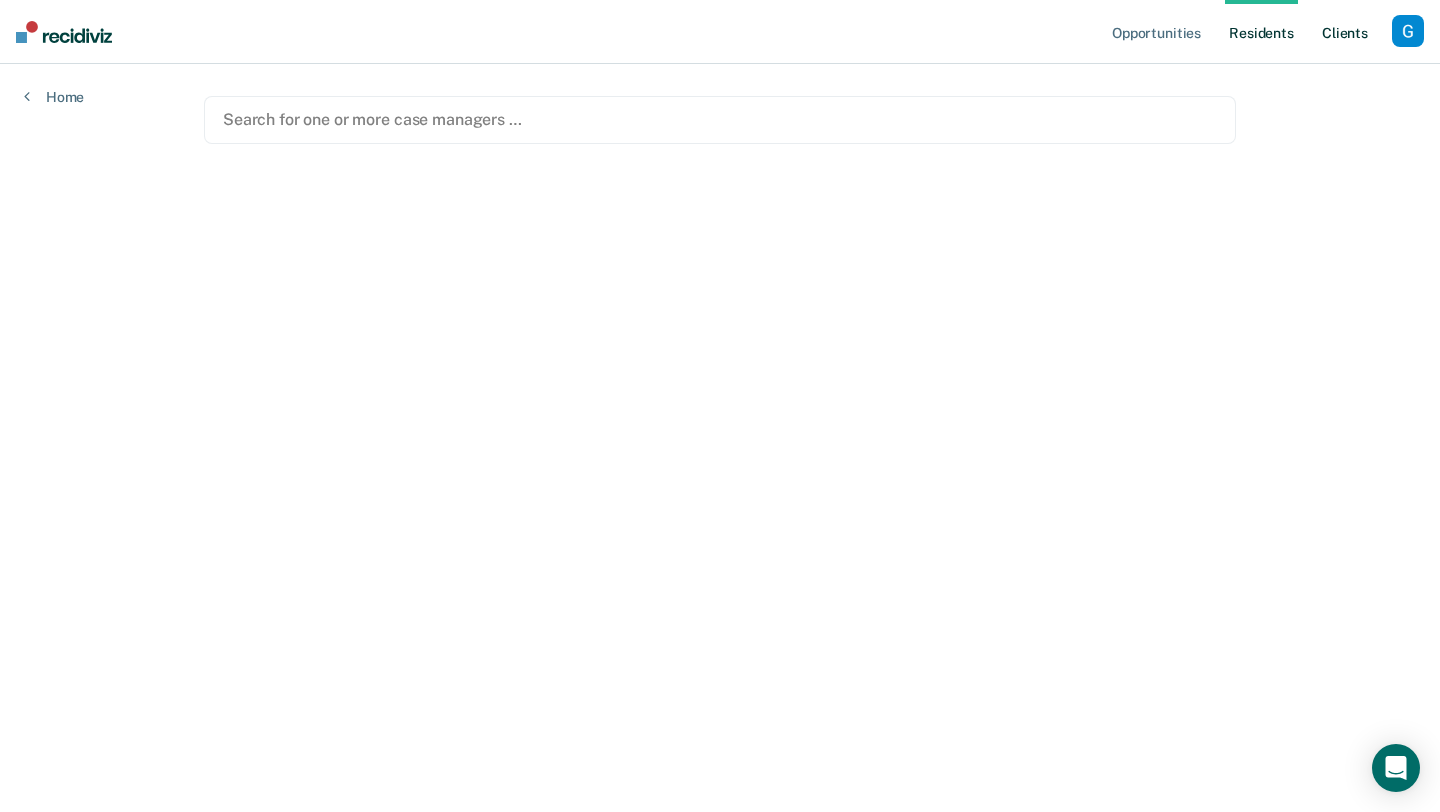 click on "Client s" at bounding box center [1345, 32] 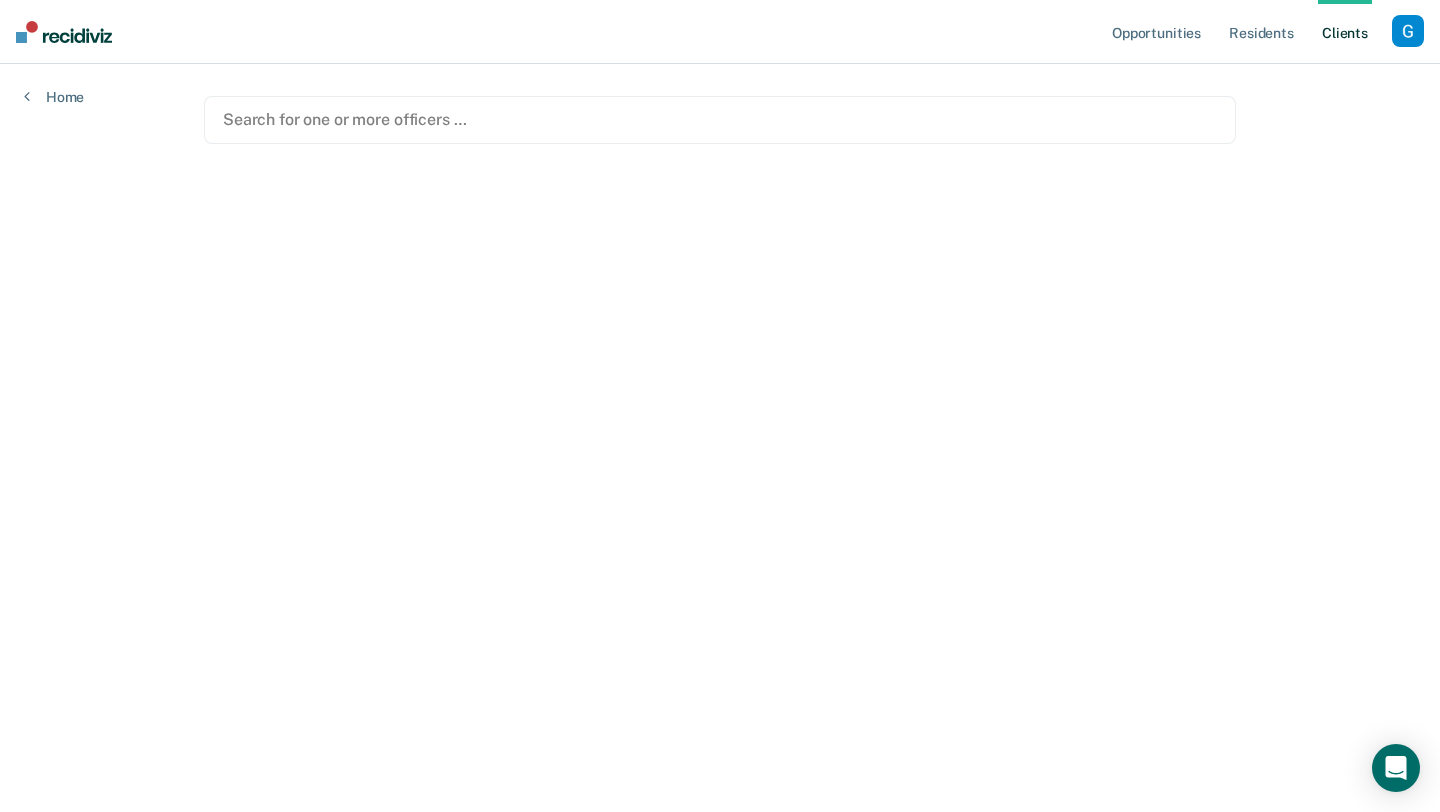 click at bounding box center [1408, 31] 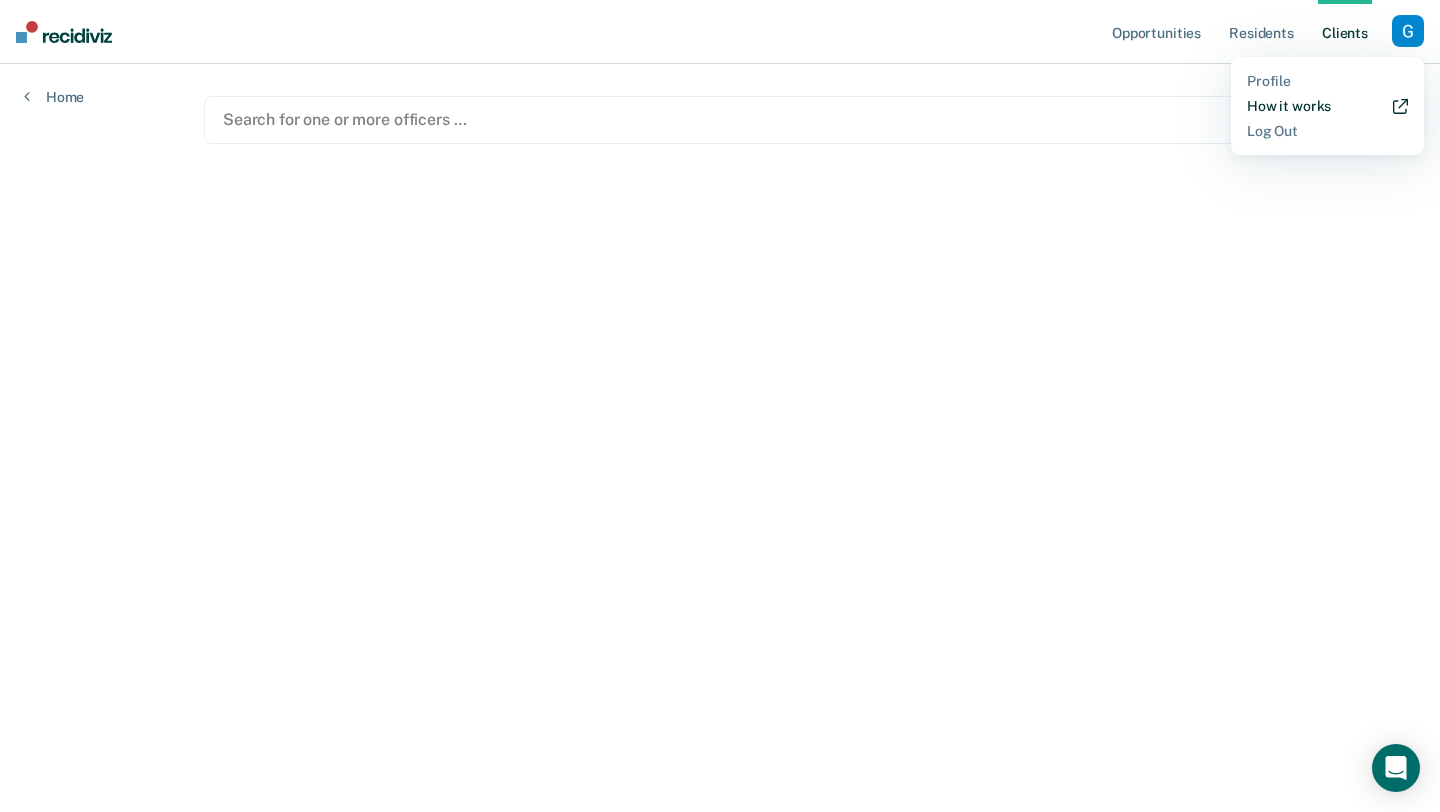 click on "How it works" at bounding box center (1327, 106) 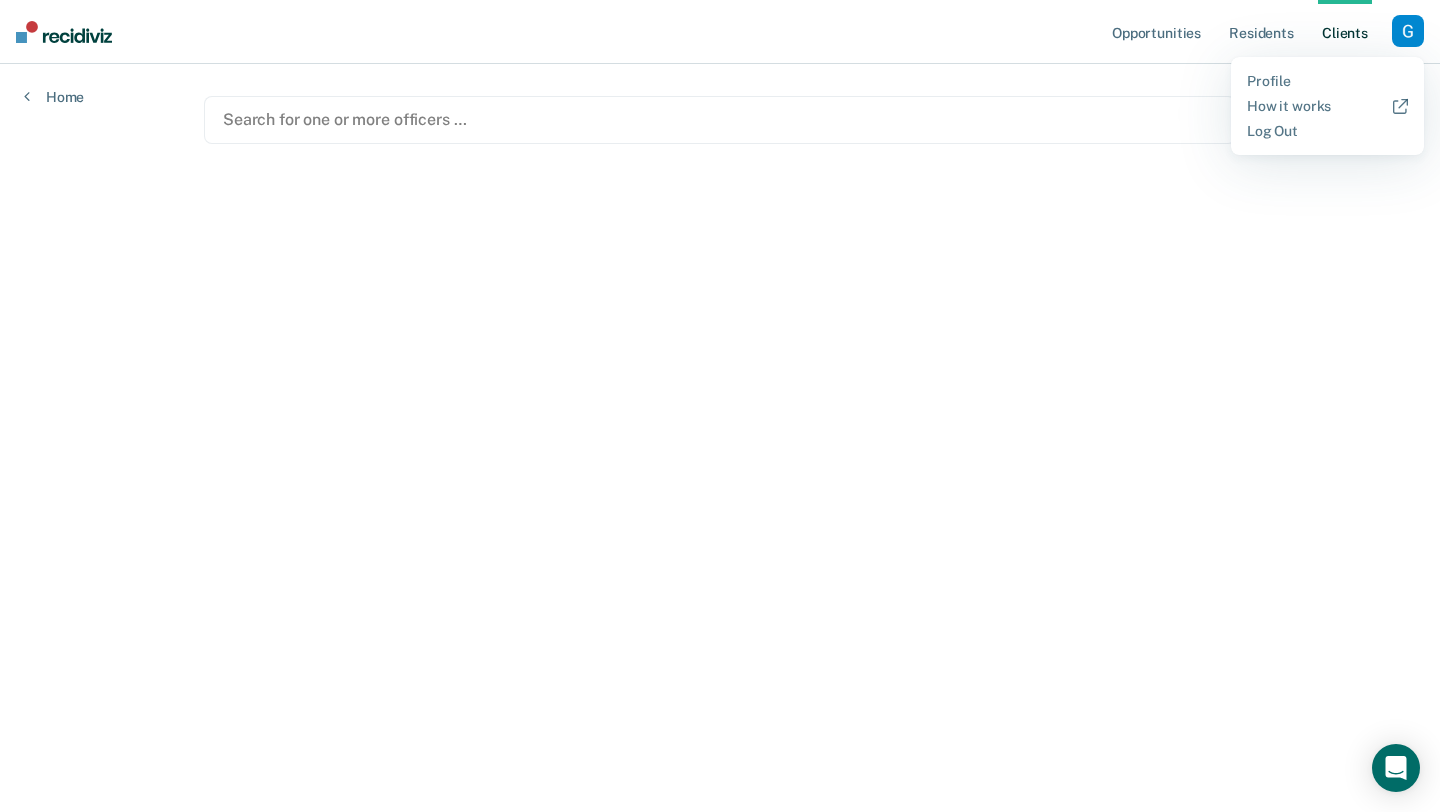 click at bounding box center (1408, 31) 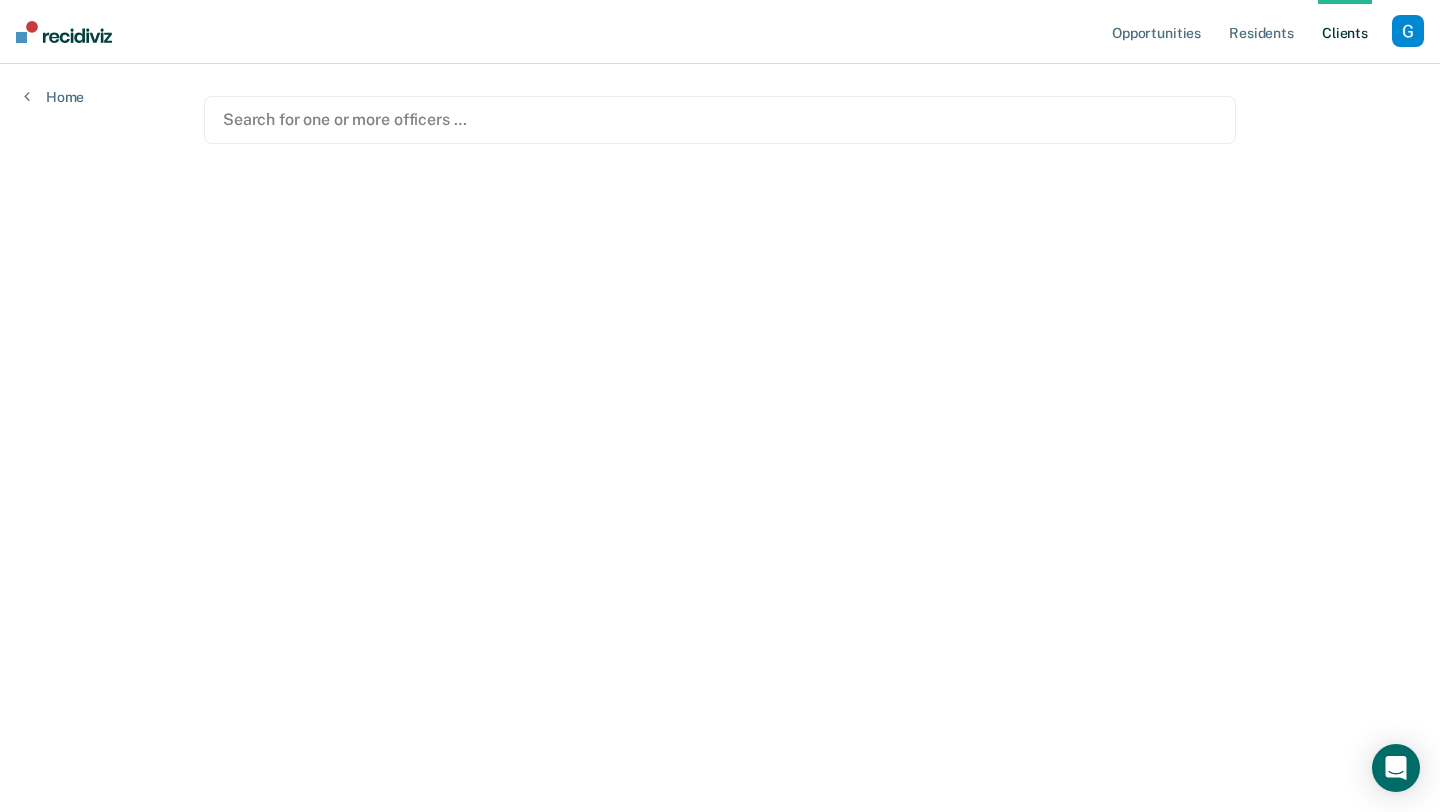 click at bounding box center [1408, 31] 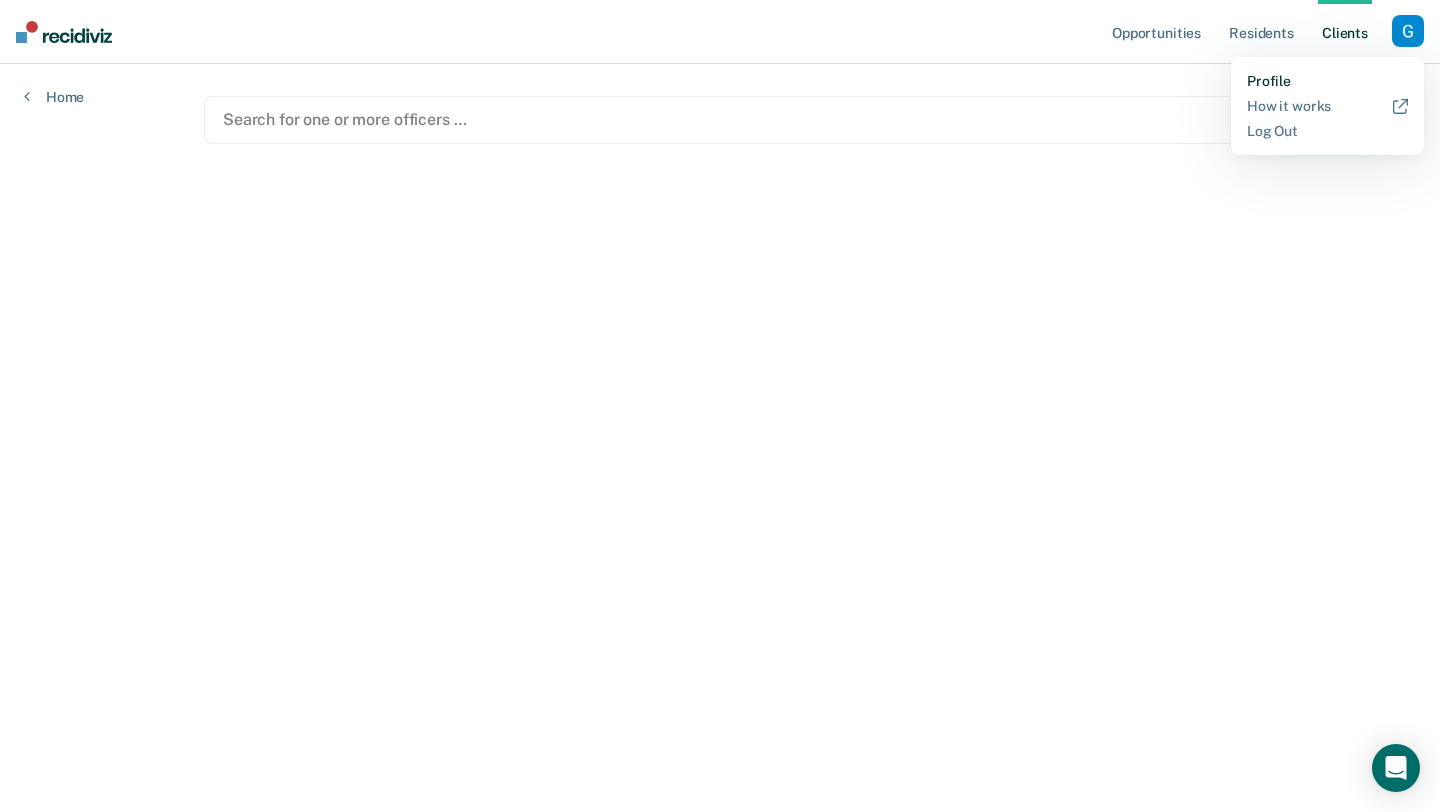 click on "Profile" at bounding box center [1327, 81] 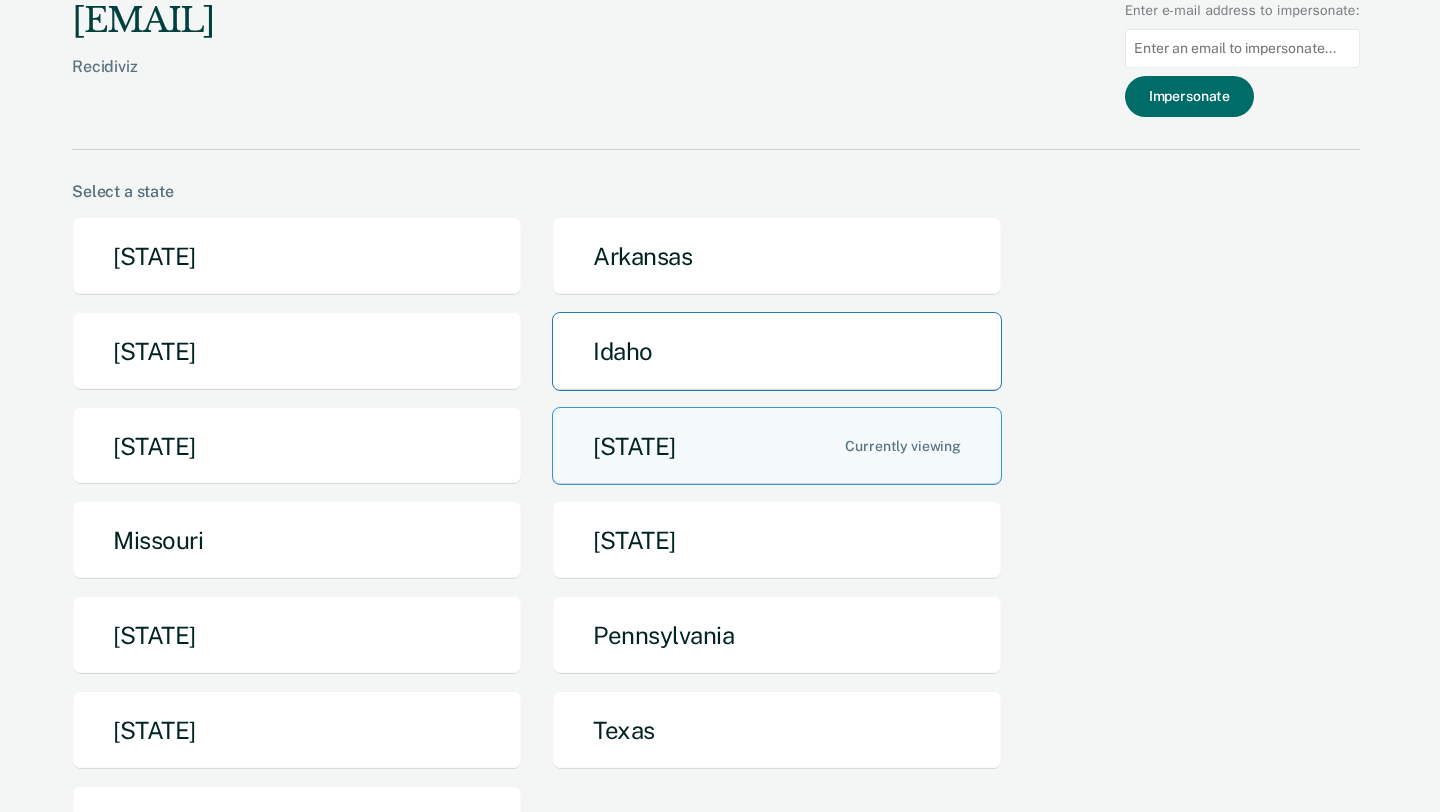 click on "Idaho" at bounding box center (777, 351) 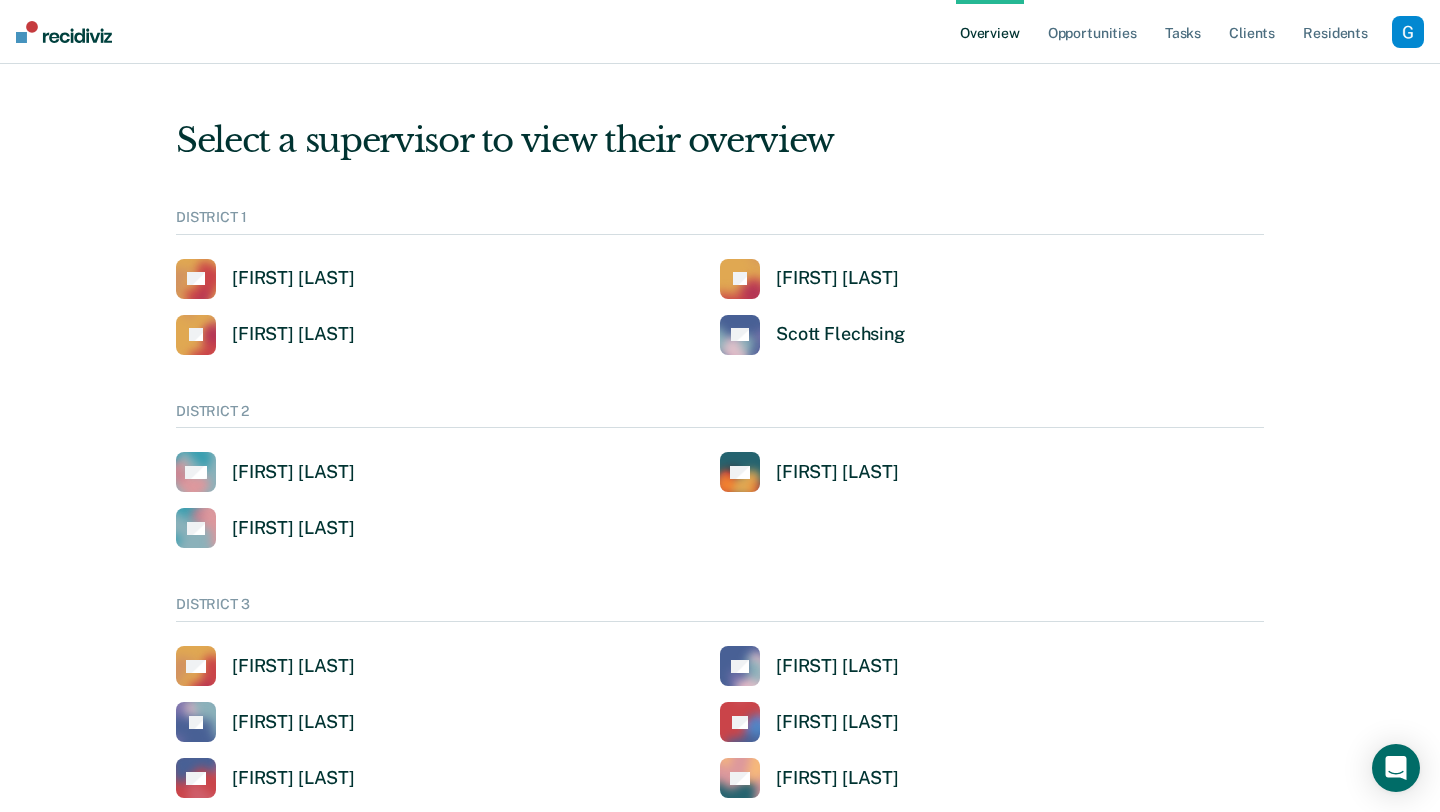 click on "Overview" at bounding box center (990, 32) 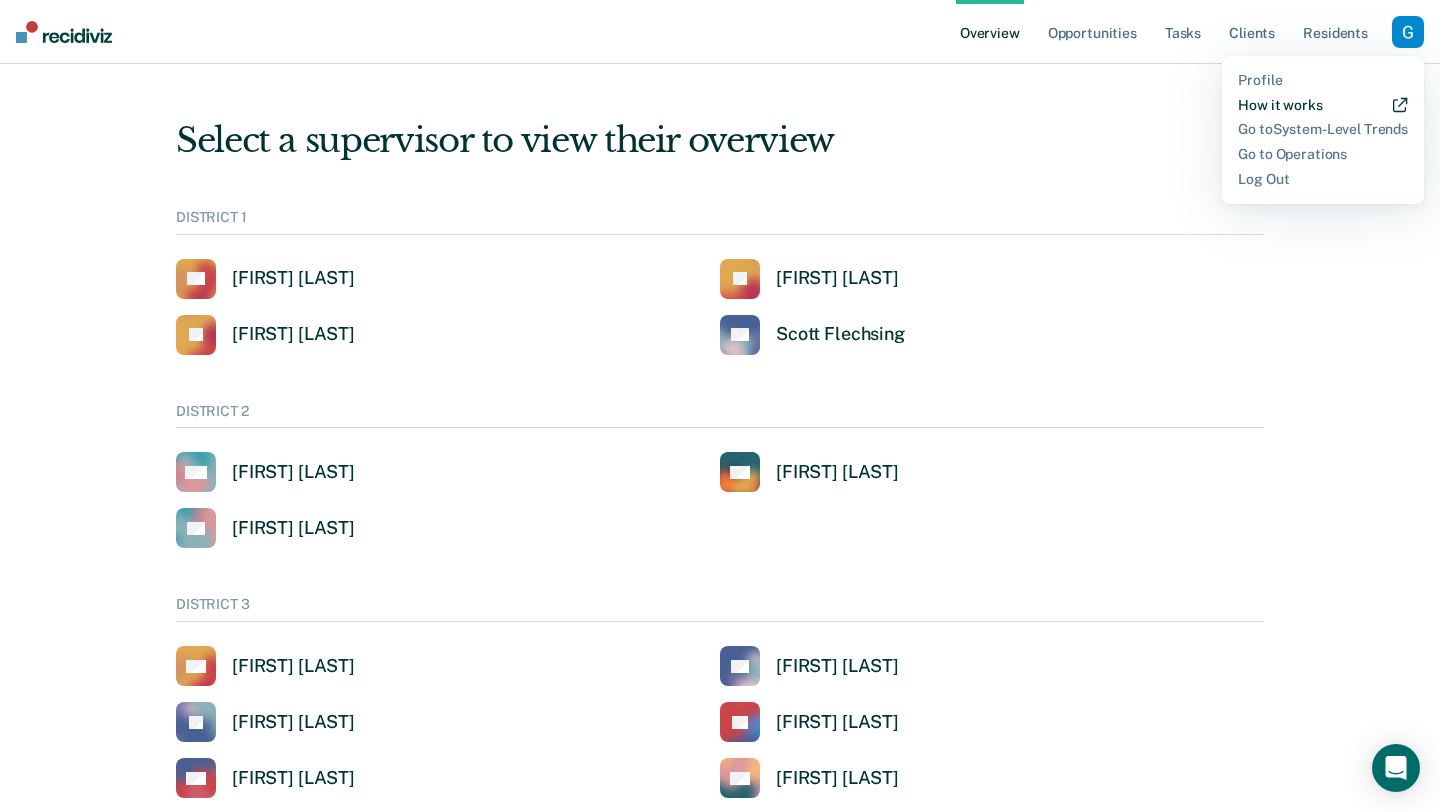 click on "How it works" at bounding box center [1323, 105] 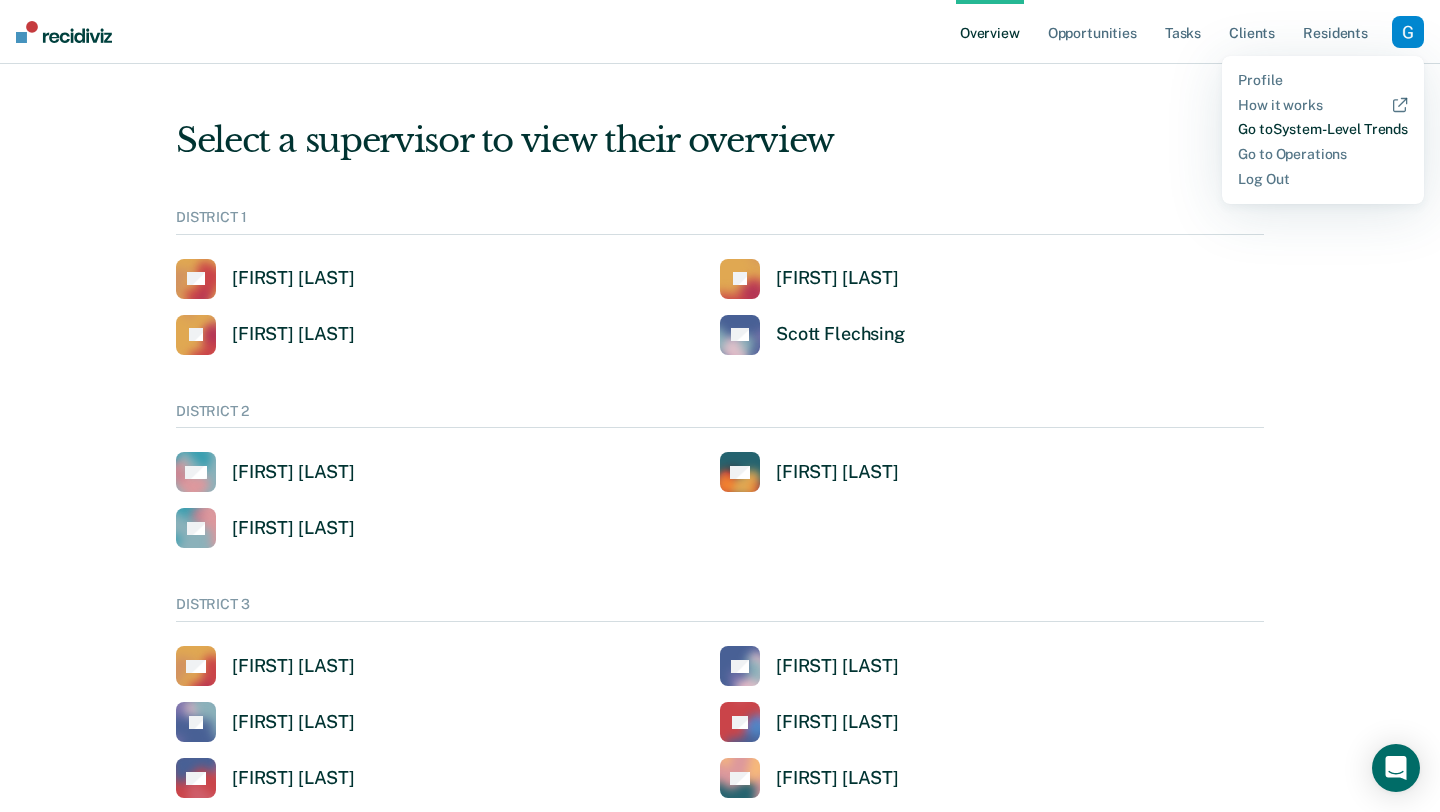 click on "Go to System-Level Trends" at bounding box center (1323, 129) 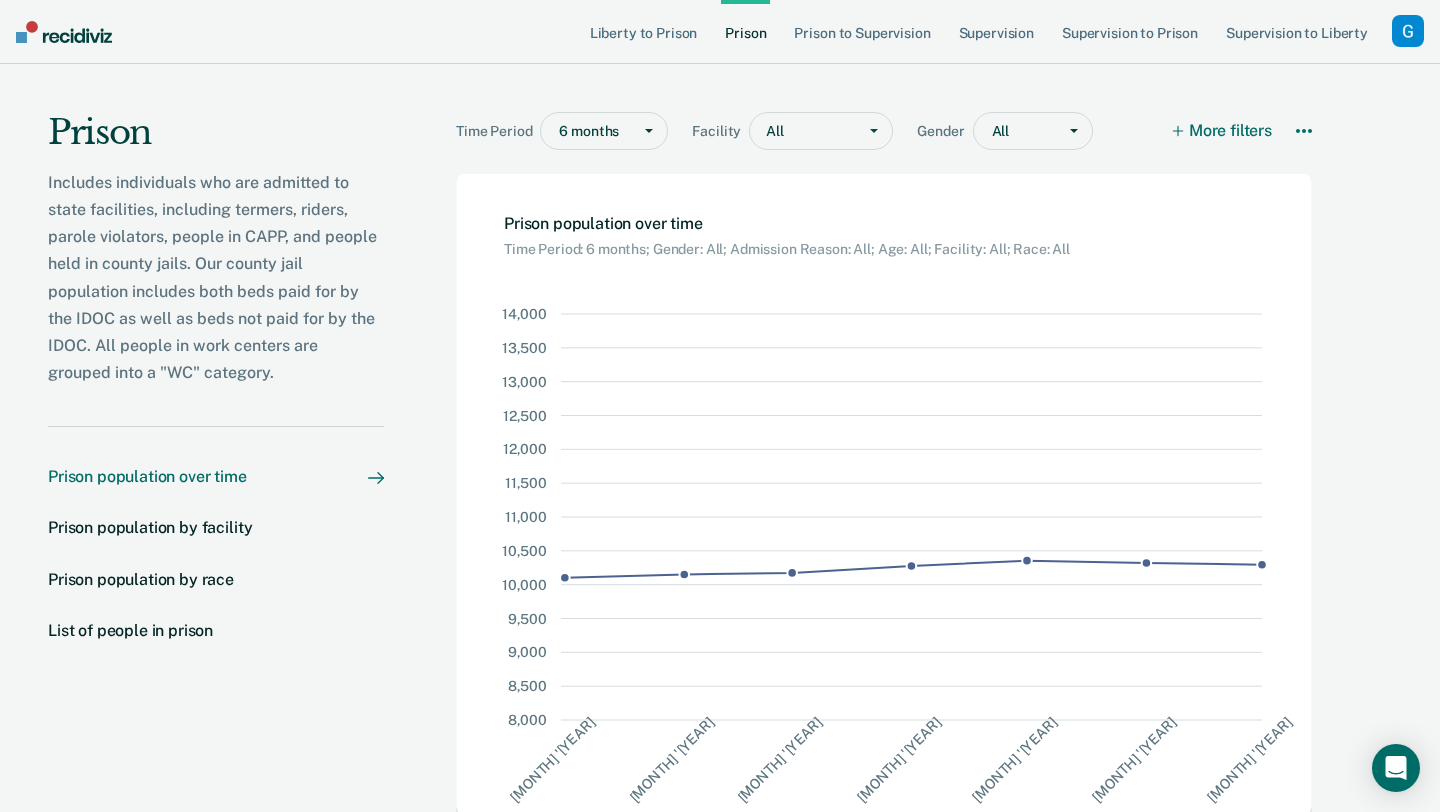 click at bounding box center [1408, 31] 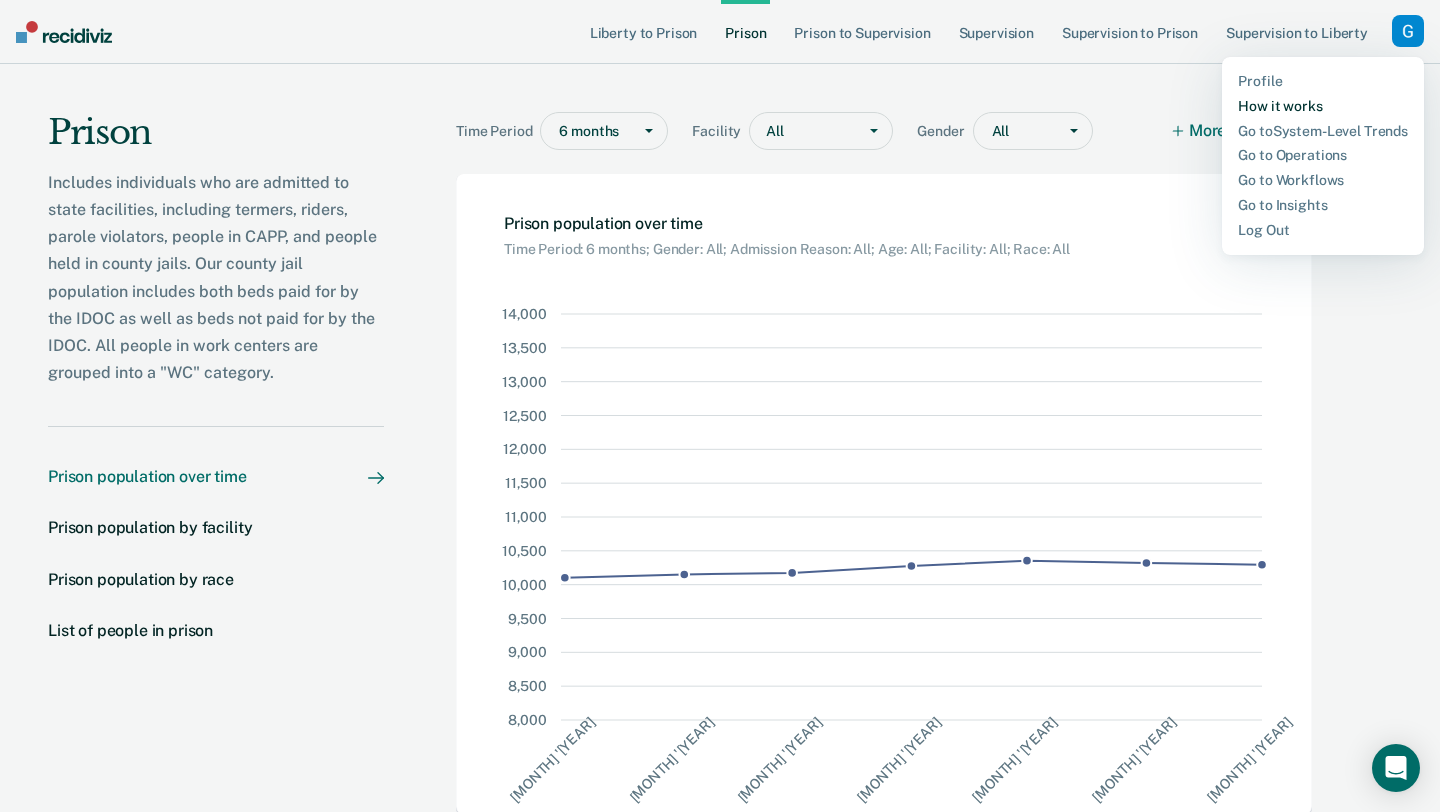 click on "How it works" at bounding box center (1323, 106) 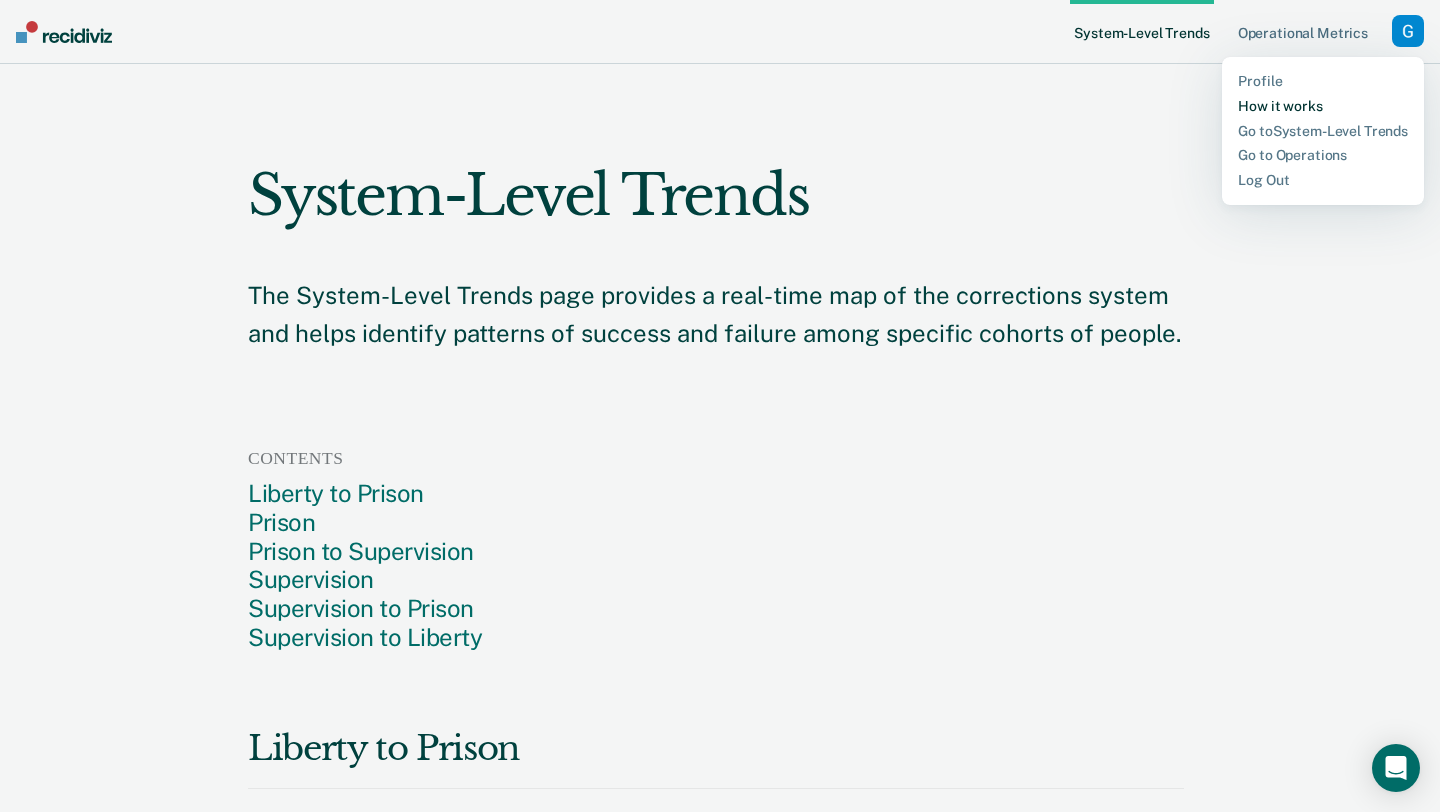 click on "How it works" at bounding box center (1323, 106) 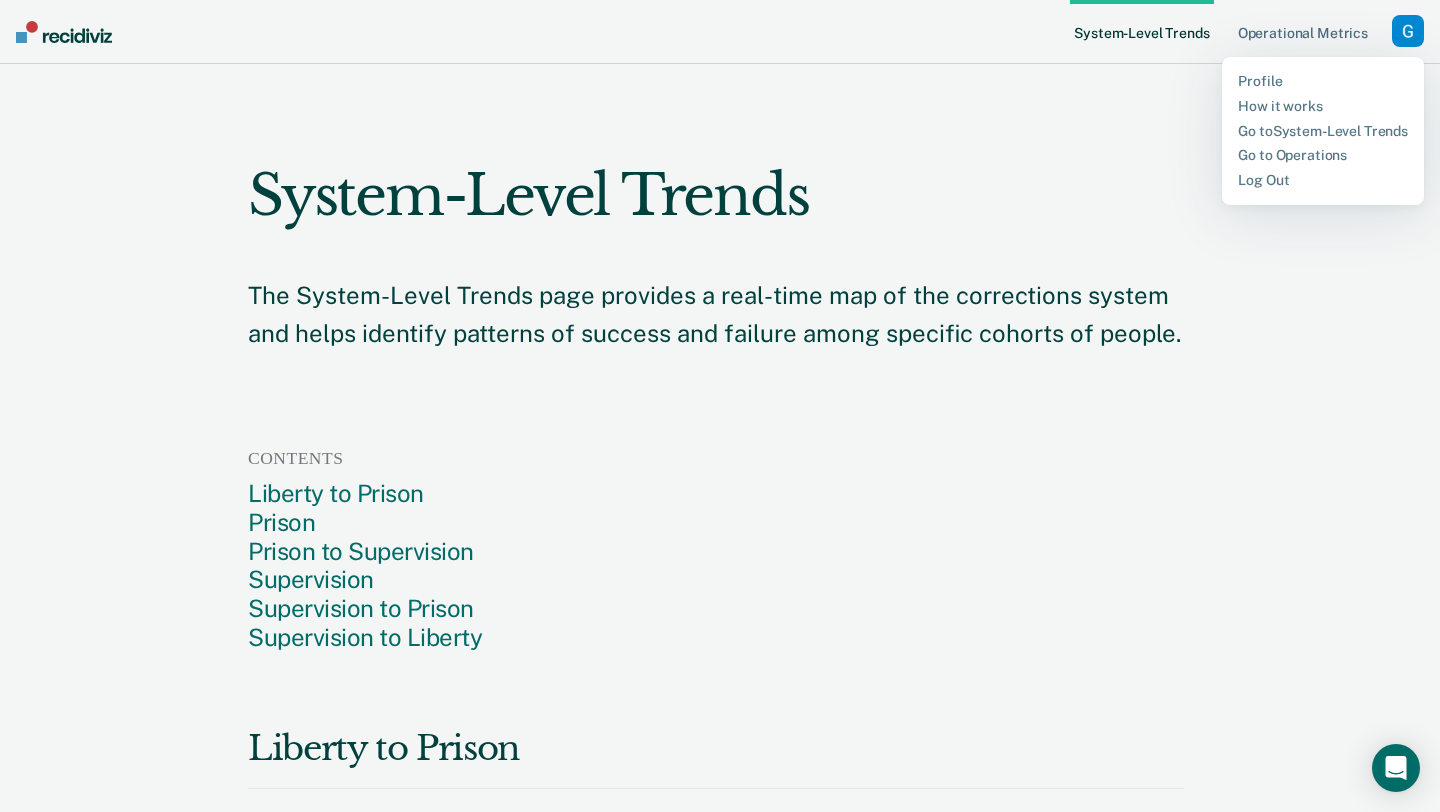 click on "System-Level Trends" at bounding box center (716, 156) 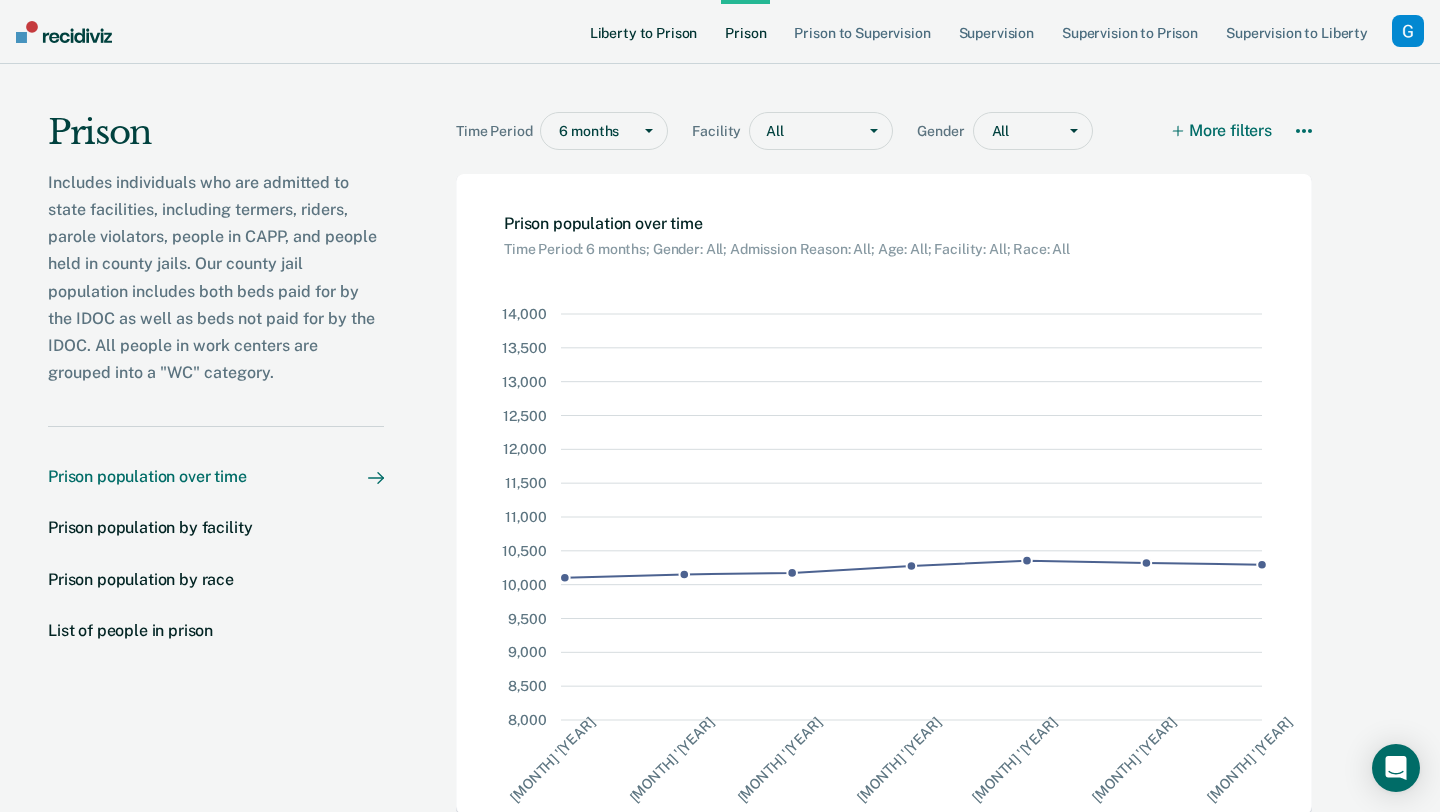 click on "Liberty to Prison" at bounding box center [644, 32] 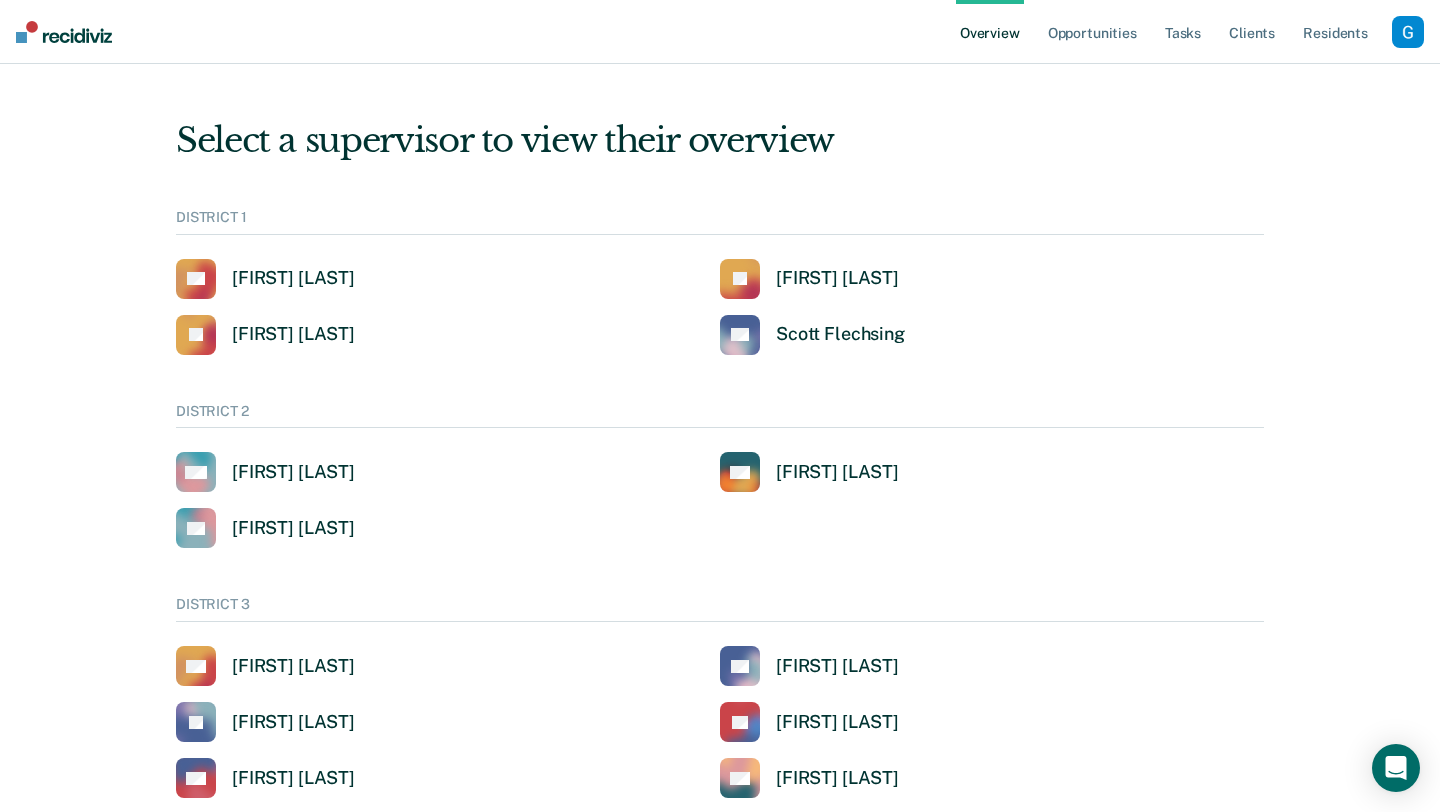 scroll, scrollTop: 8, scrollLeft: 0, axis: vertical 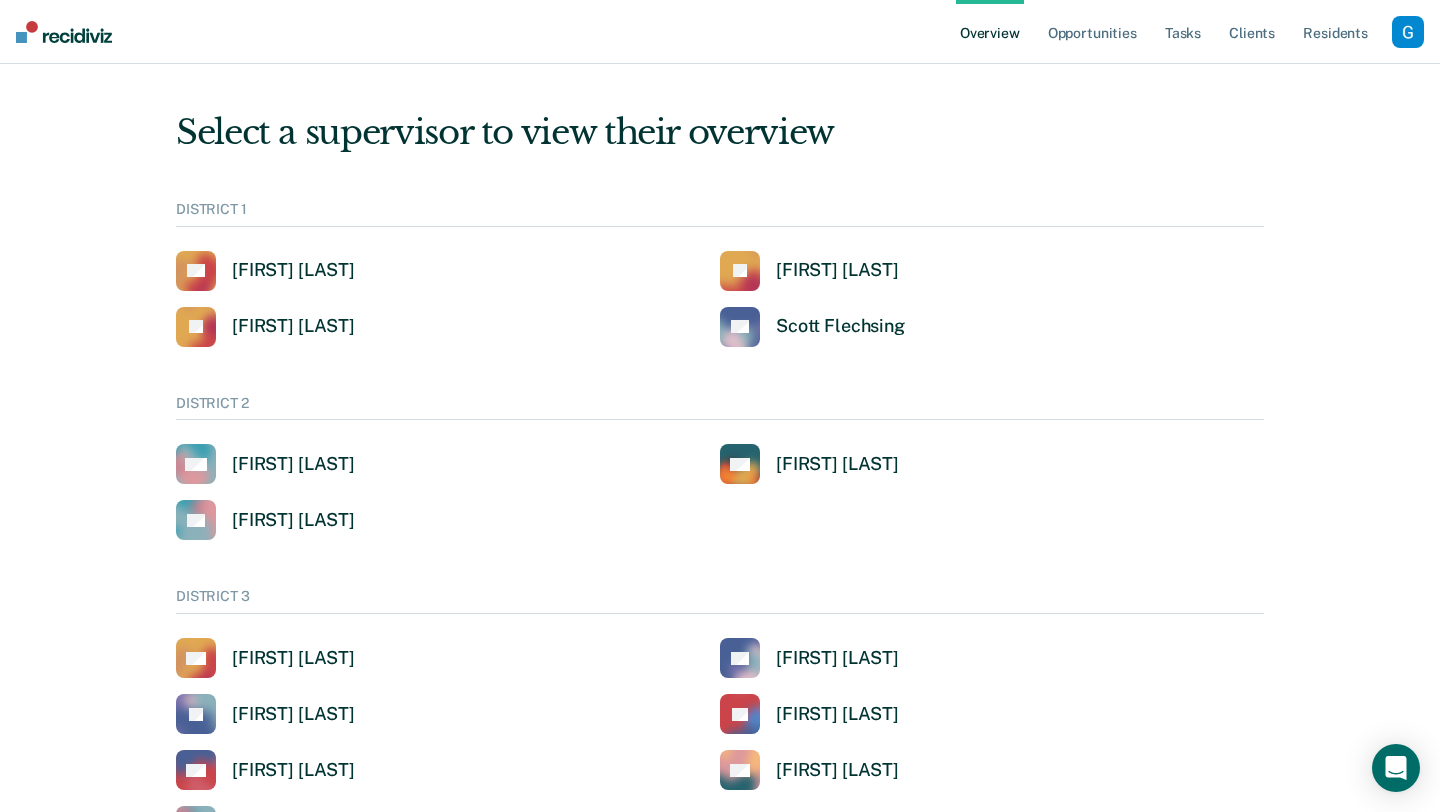 click at bounding box center (1408, 32) 